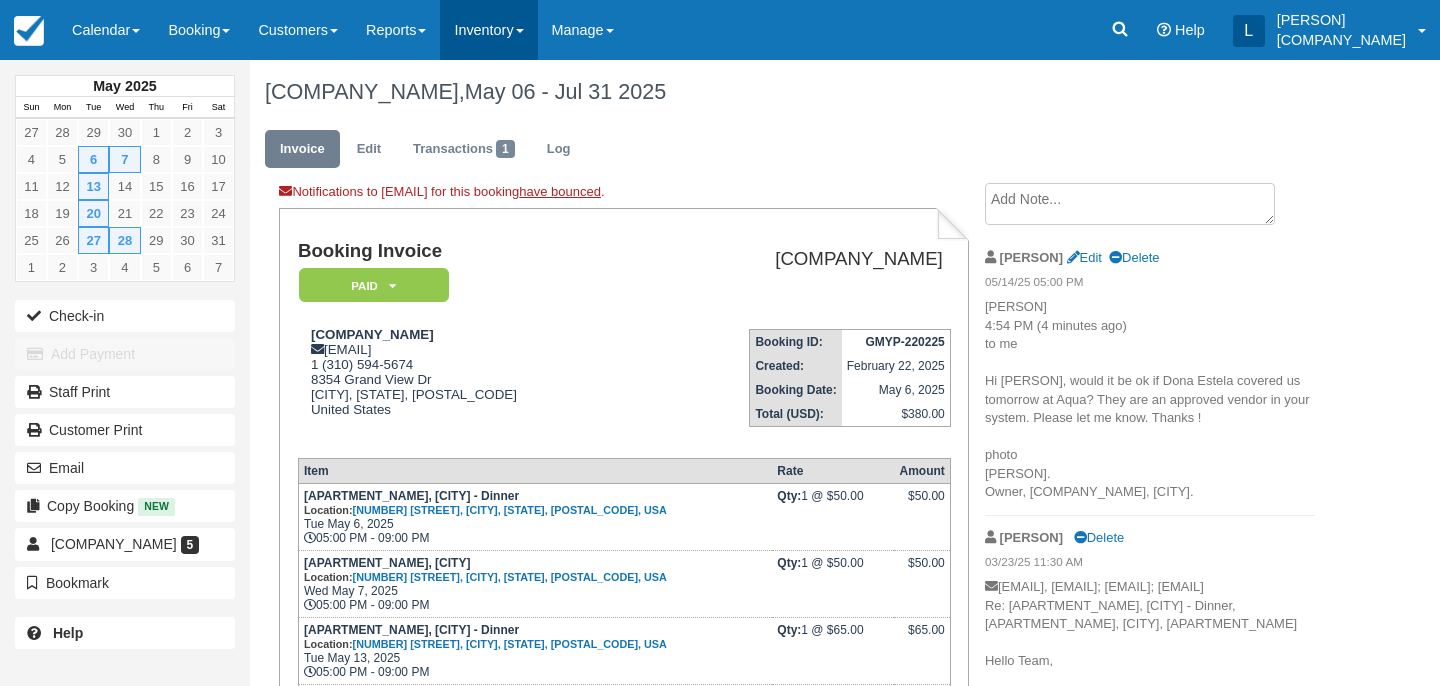 scroll, scrollTop: 345, scrollLeft: 0, axis: vertical 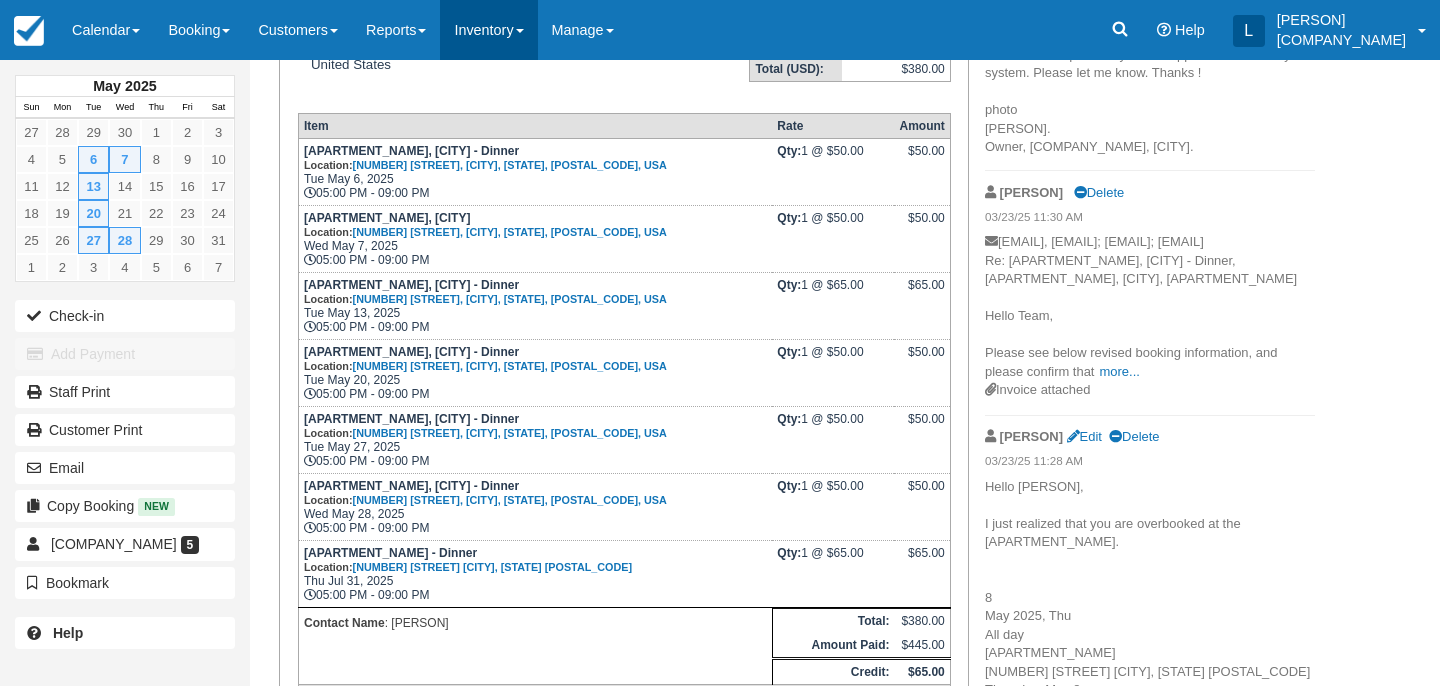 click on "Inventory" at bounding box center (488, 30) 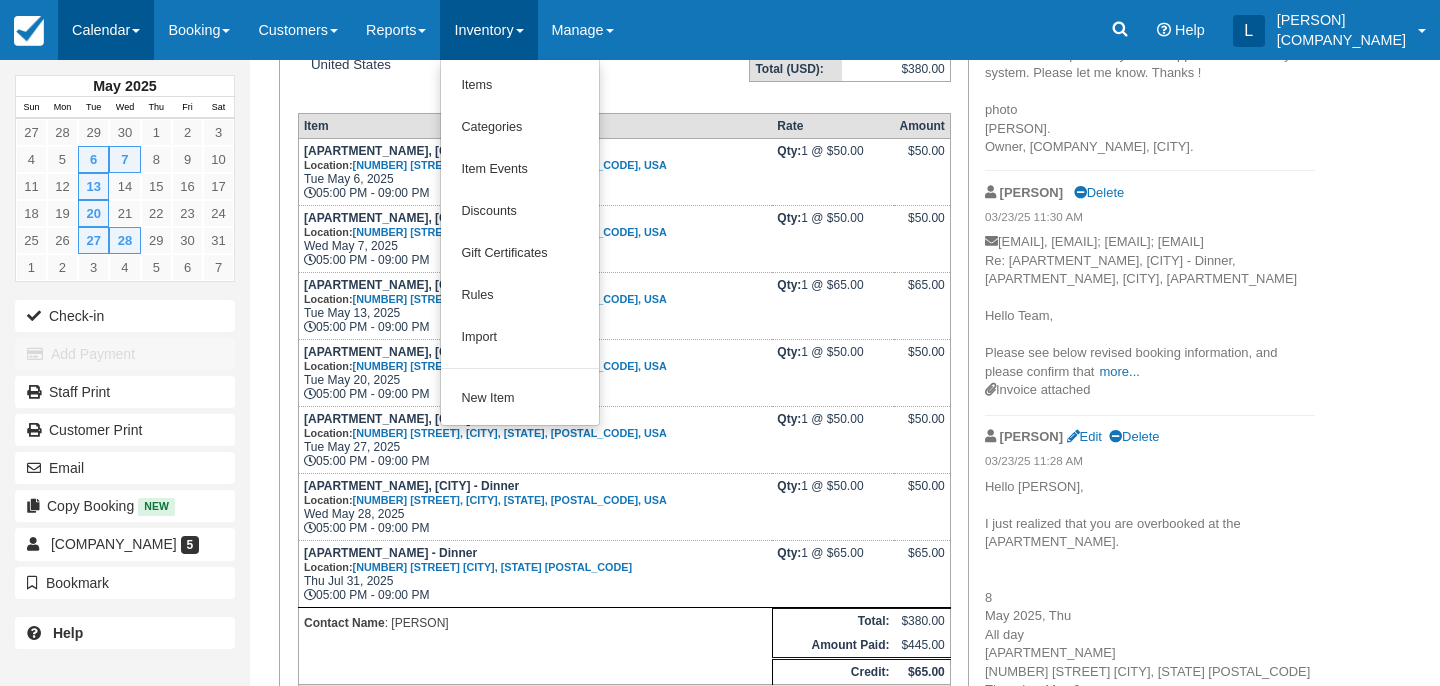 click on "Calendar" at bounding box center [106, 30] 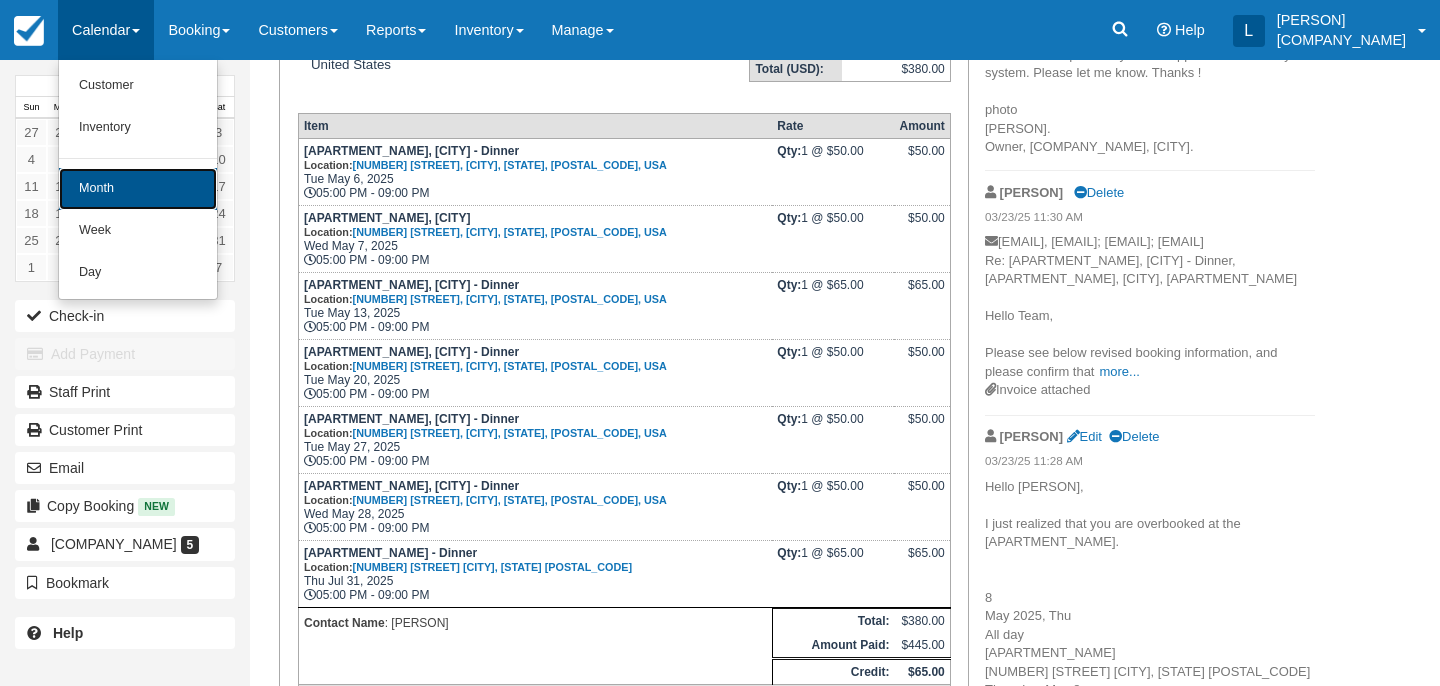 click on "Month" at bounding box center [138, 189] 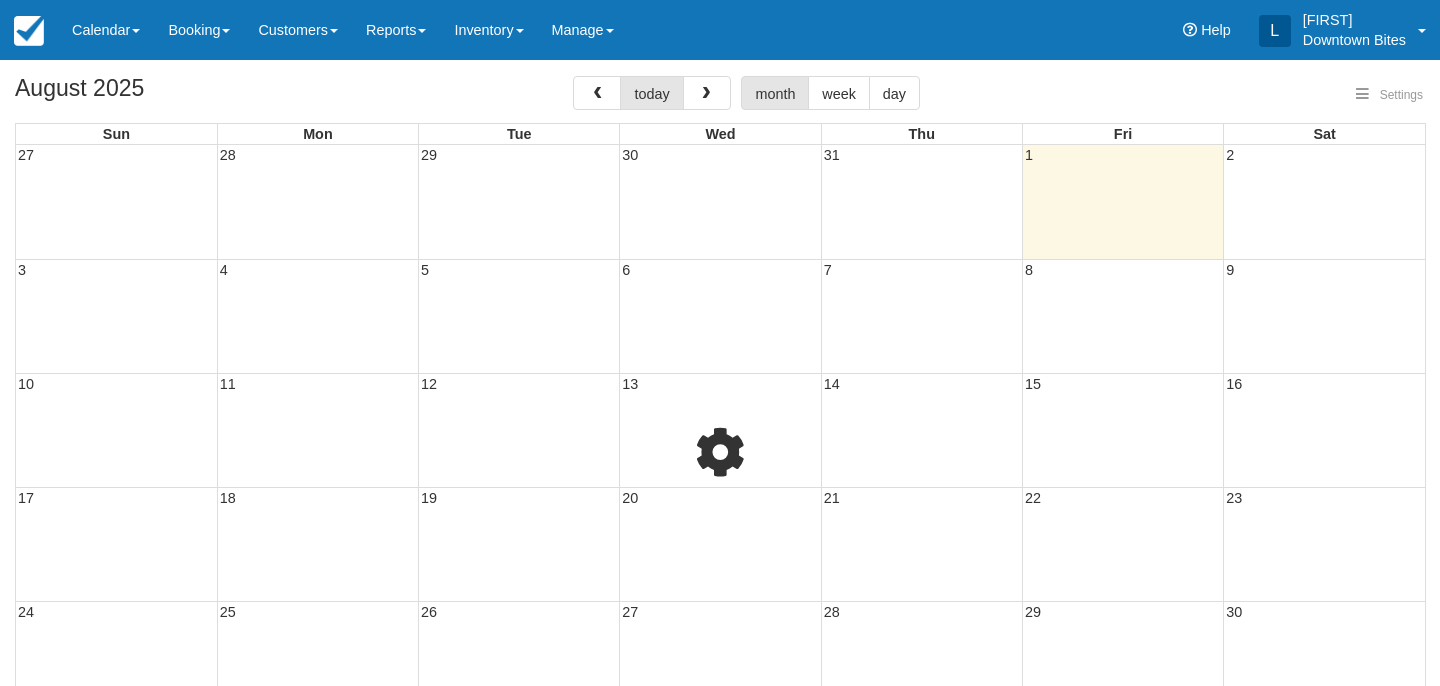 select 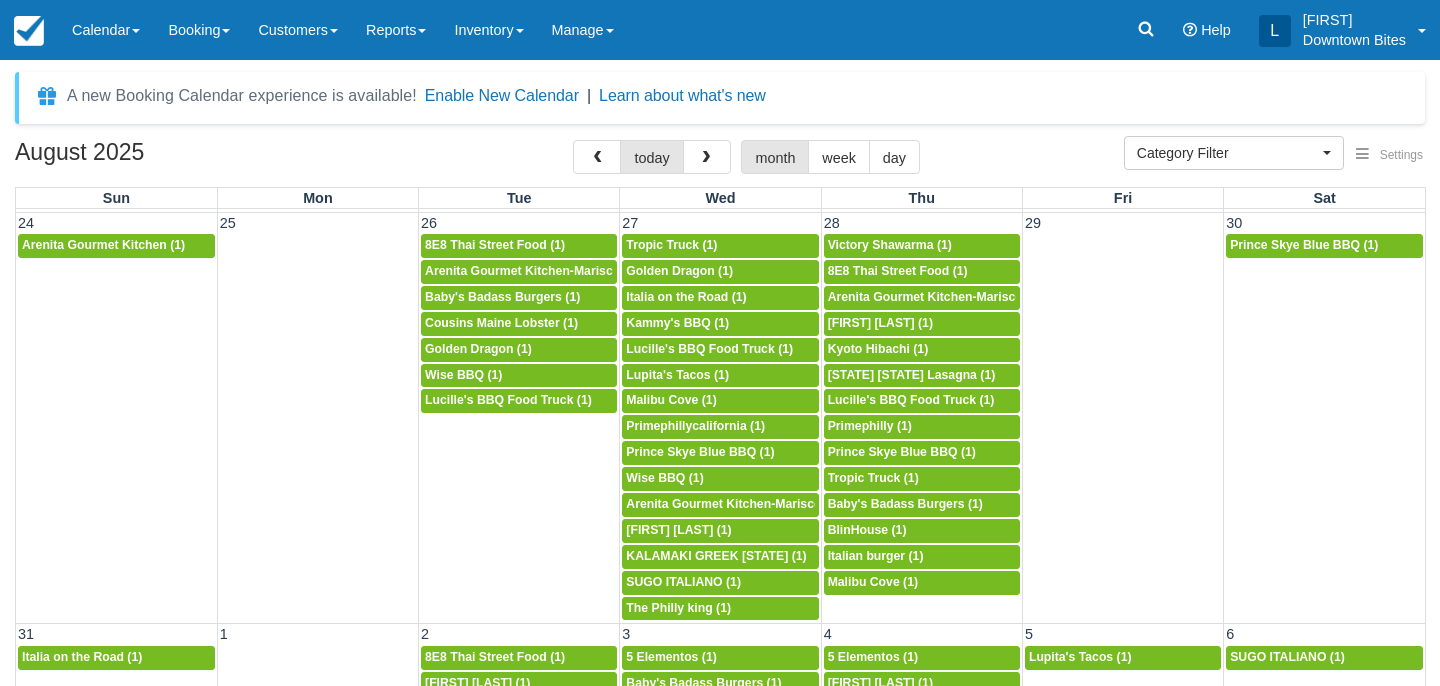 scroll, scrollTop: 1555, scrollLeft: 0, axis: vertical 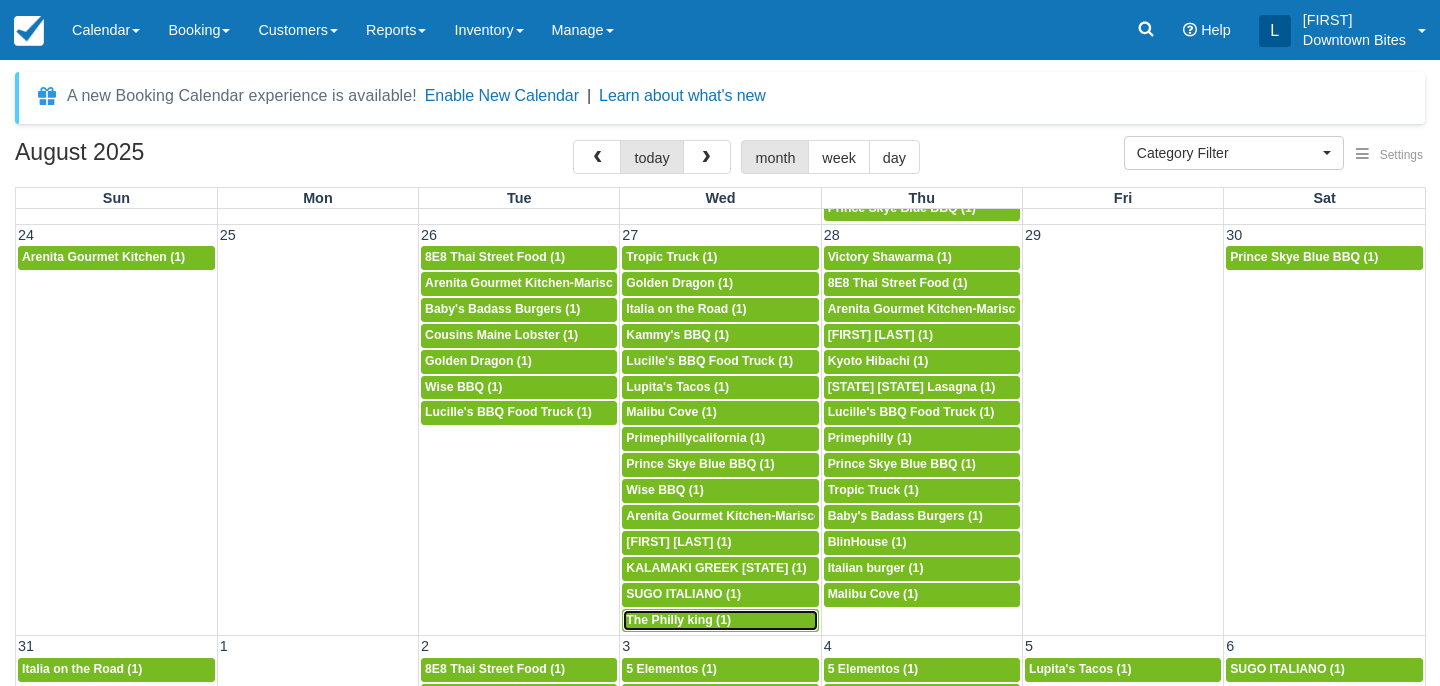 click on "The Philly king (1)" at bounding box center [678, 620] 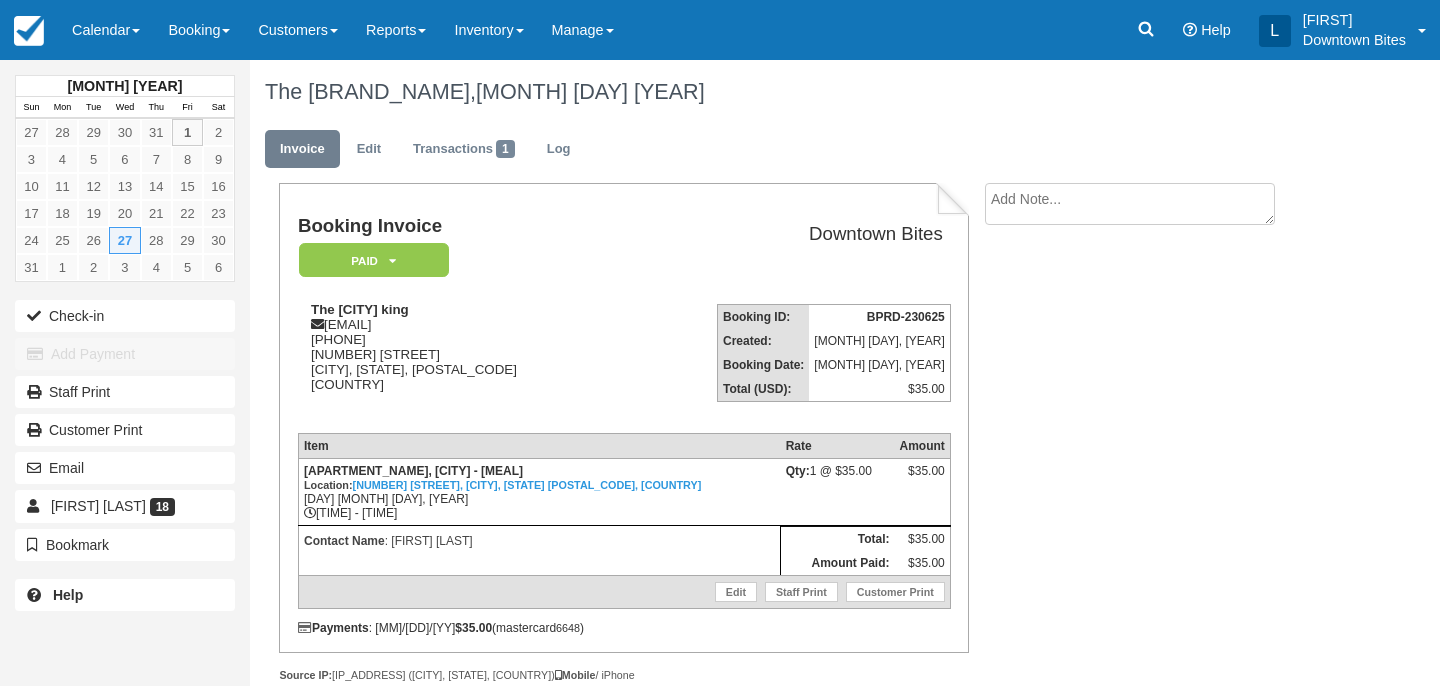 scroll, scrollTop: 0, scrollLeft: 0, axis: both 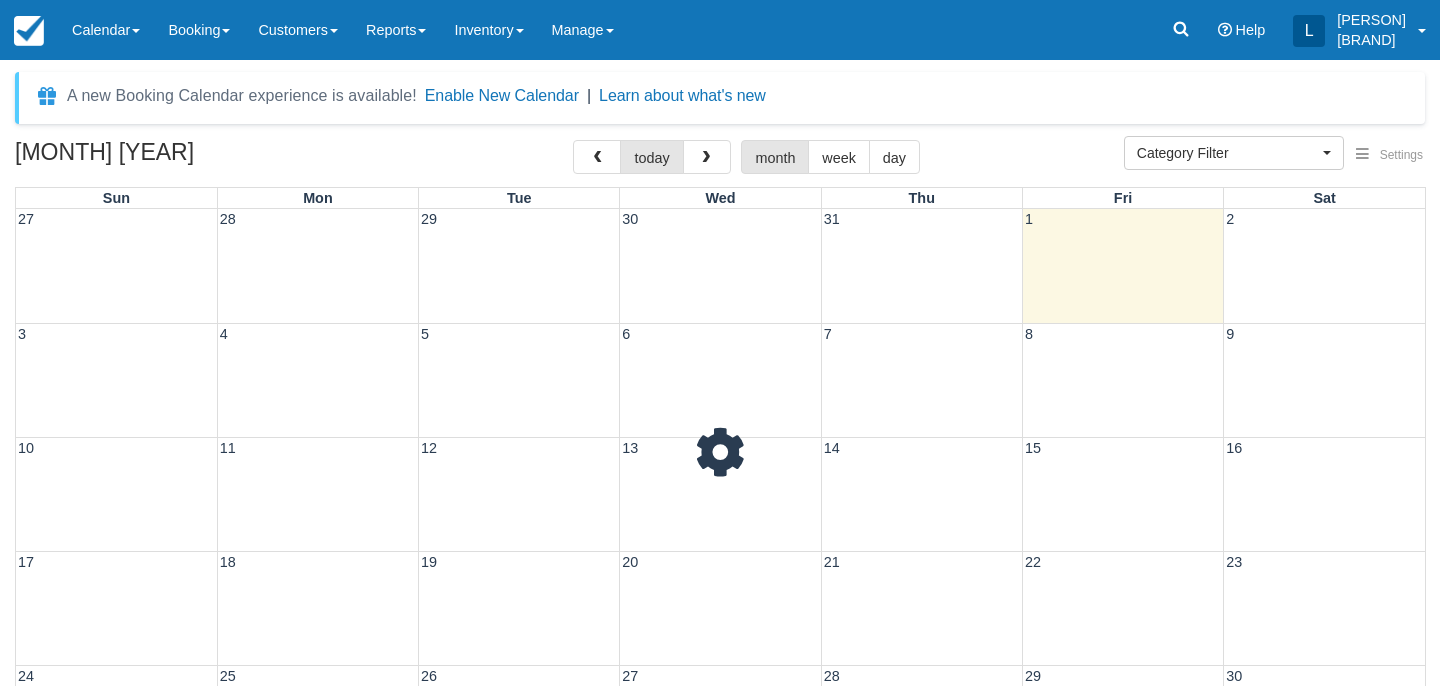 select 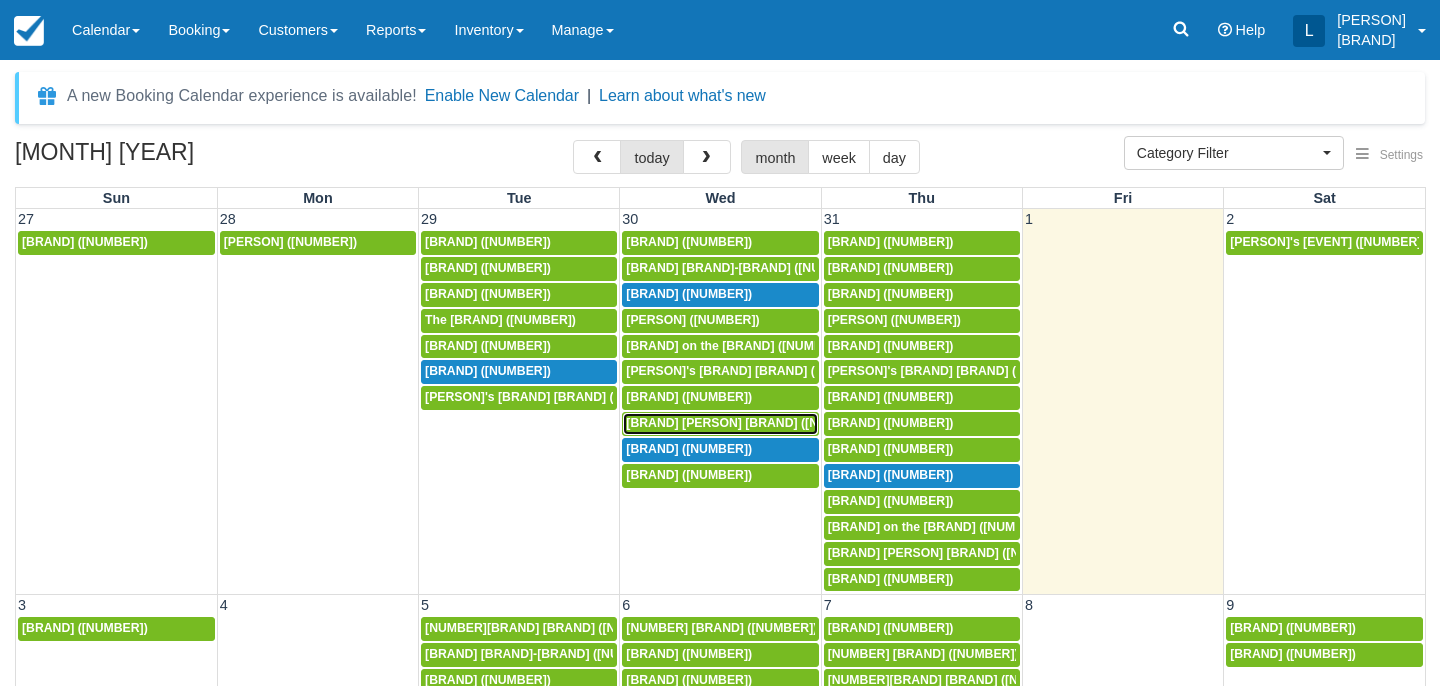 click on "Prince Skye Blue BBQ (1)" at bounding box center (748, 423) 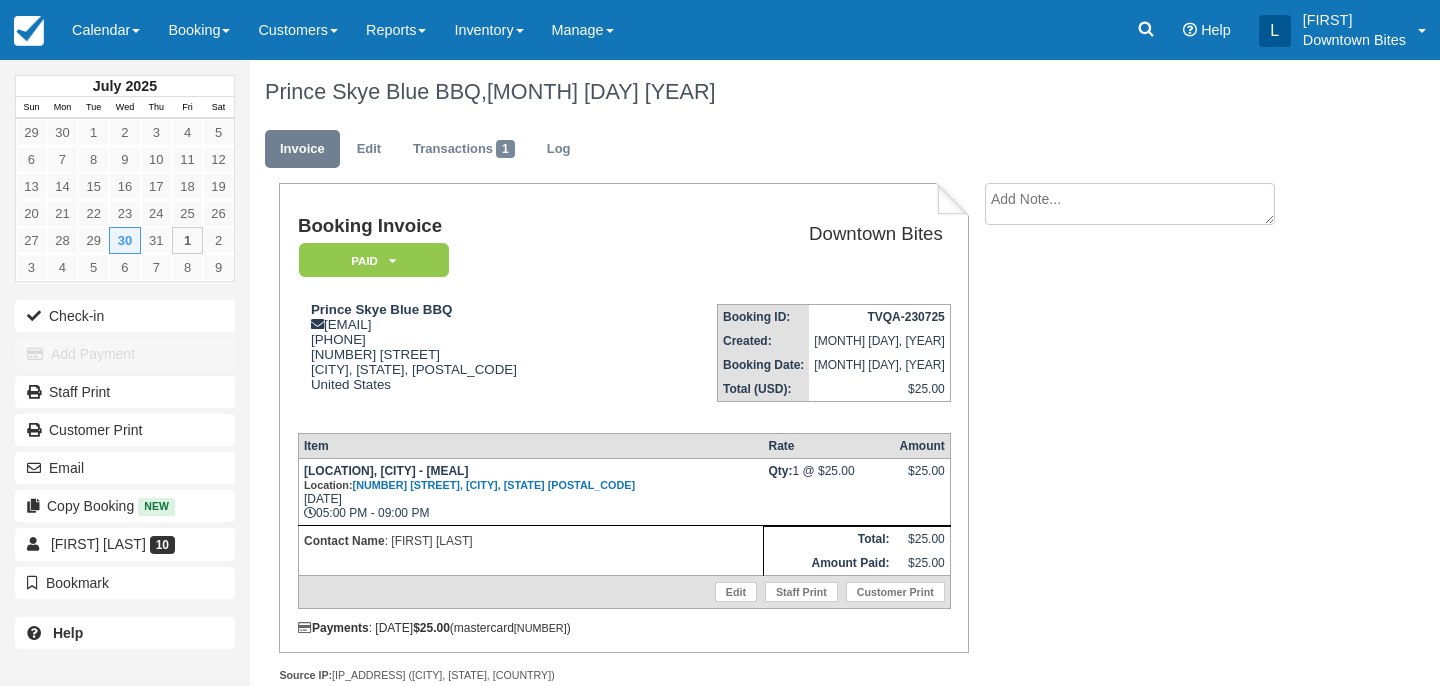 scroll, scrollTop: 0, scrollLeft: 0, axis: both 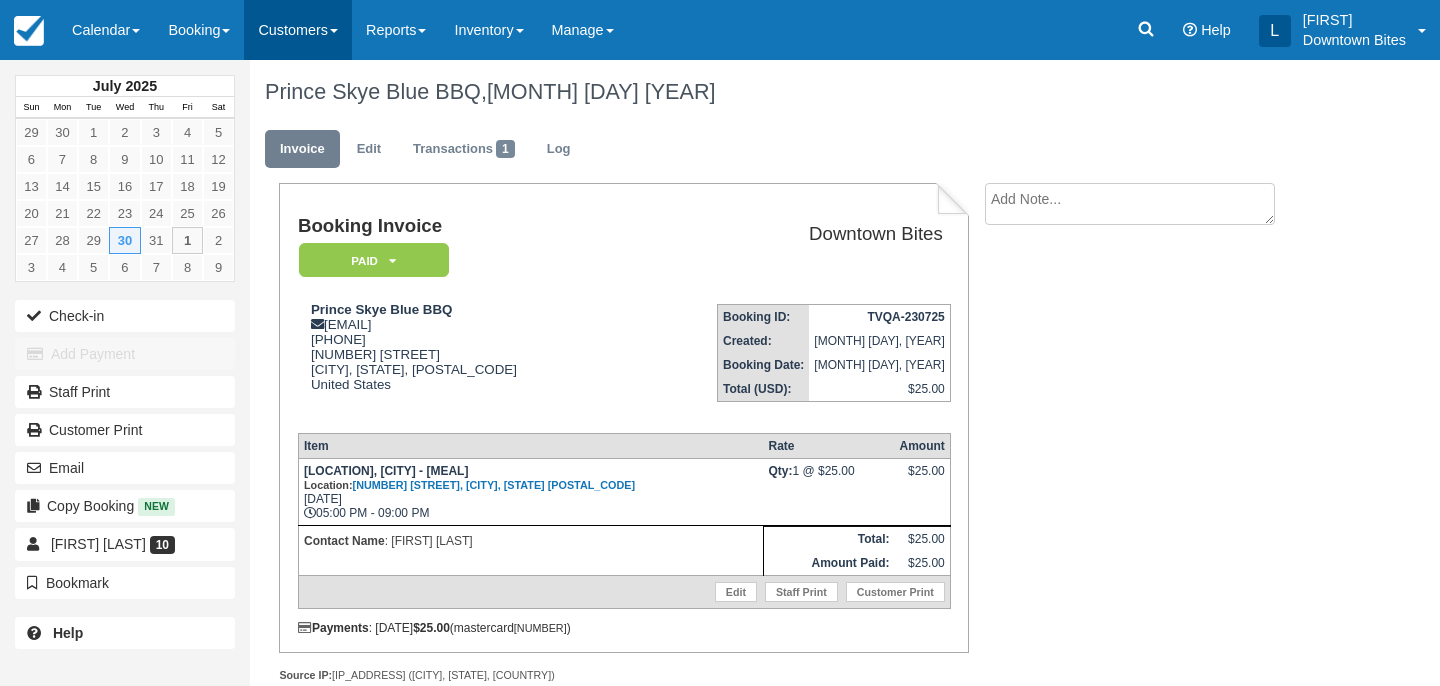 click on "Customers" at bounding box center [298, 30] 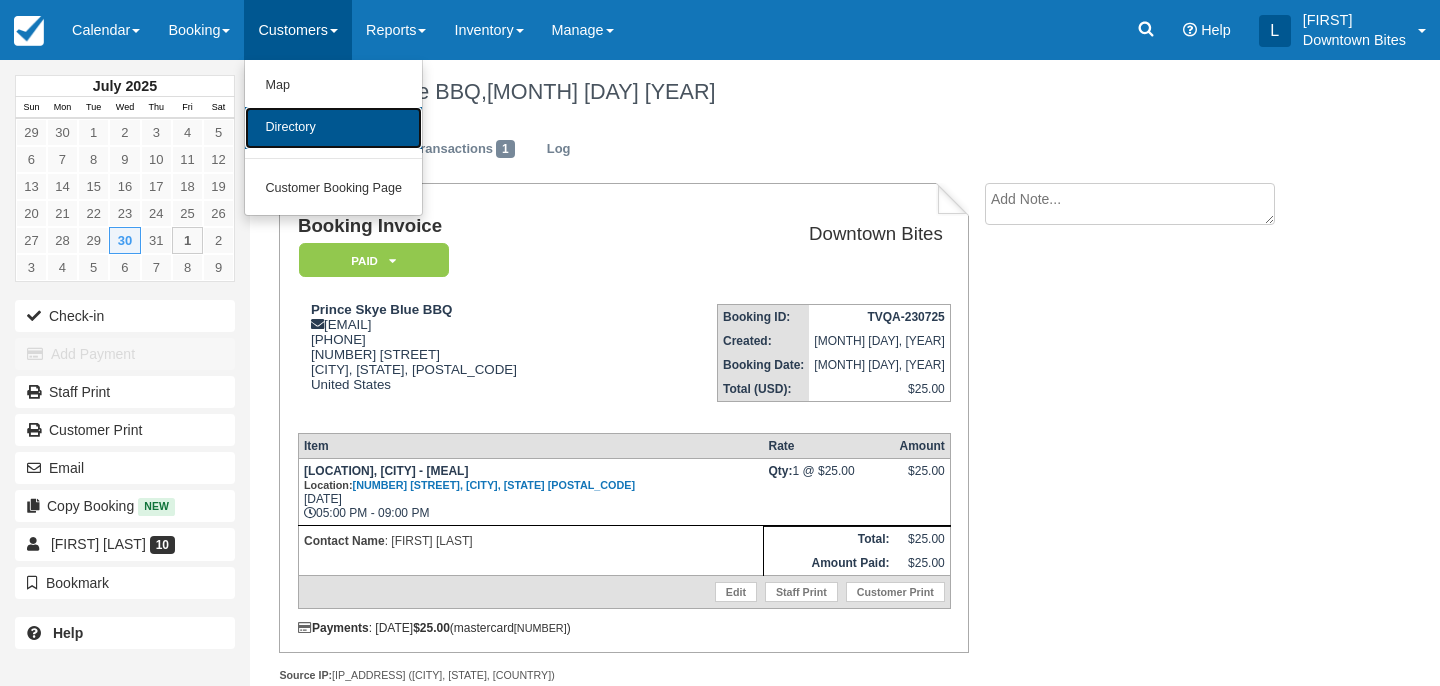 click on "Directory" at bounding box center [333, 128] 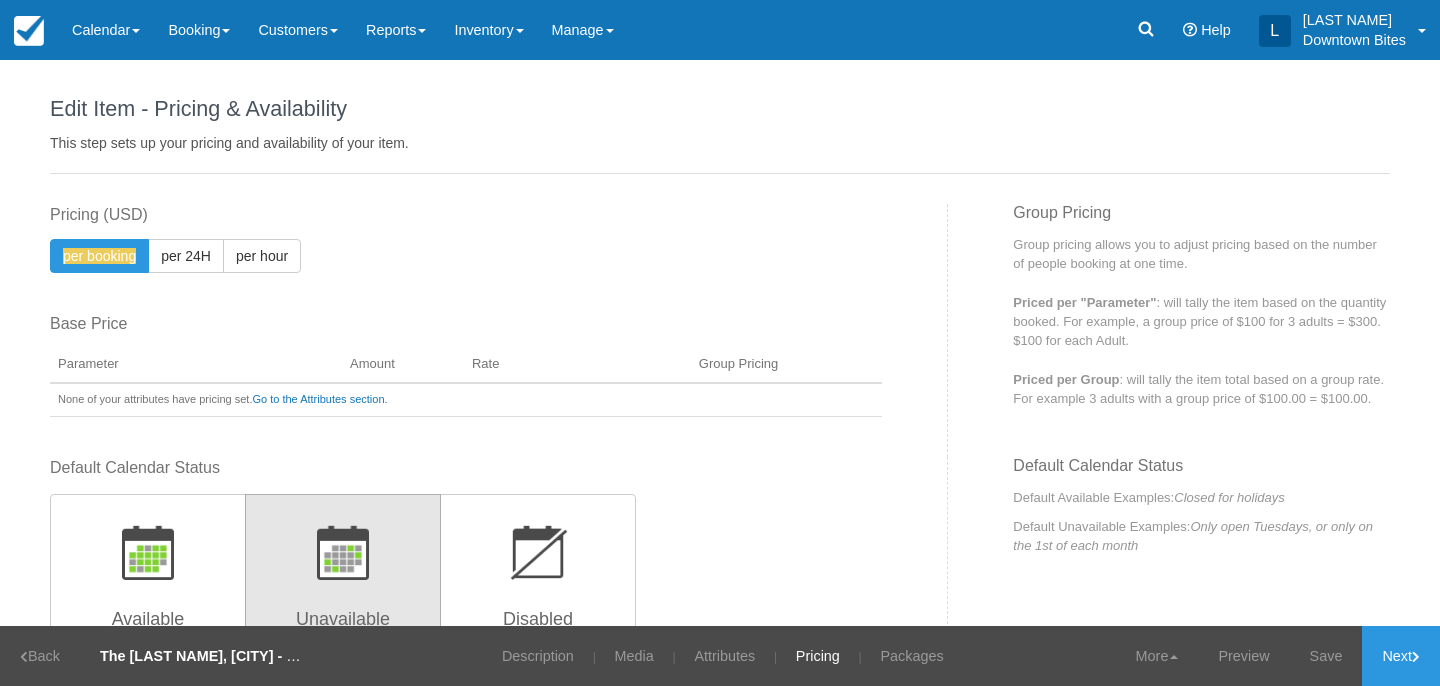 scroll, scrollTop: 0, scrollLeft: 0, axis: both 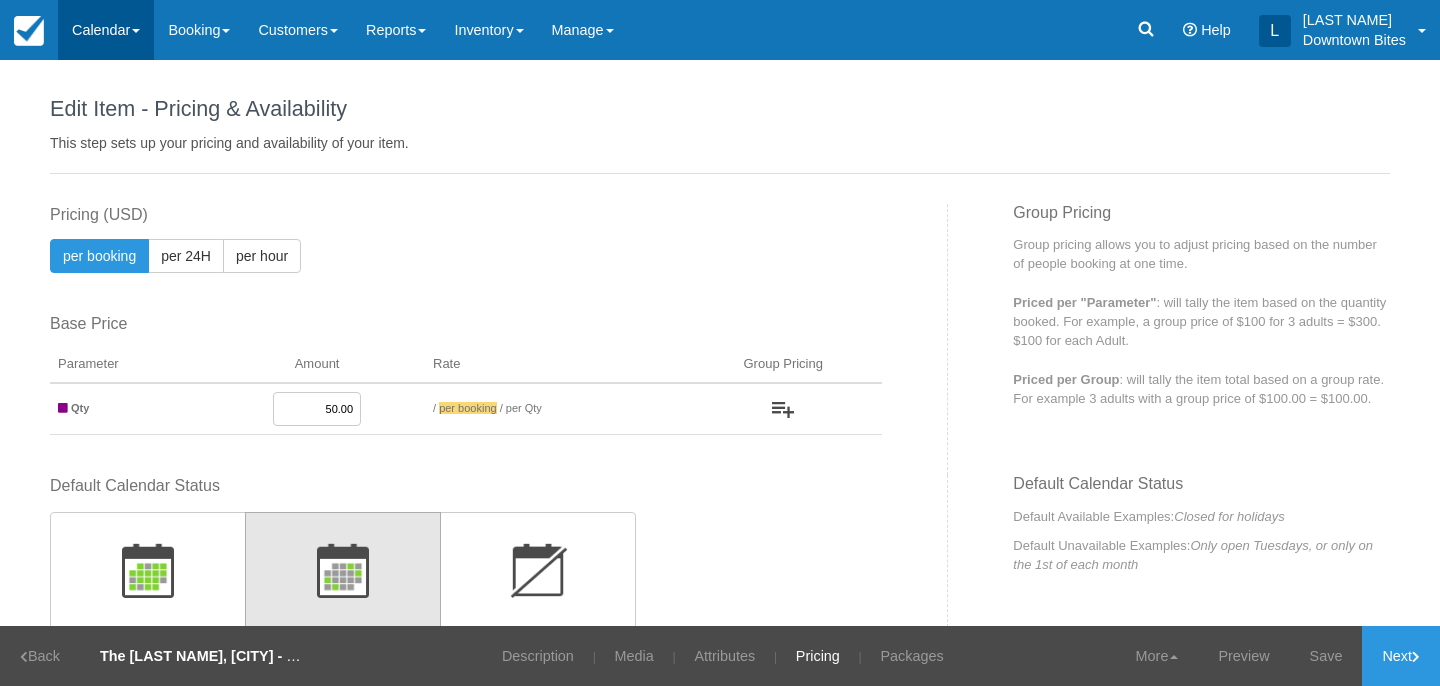 click on "Calendar" at bounding box center (106, 30) 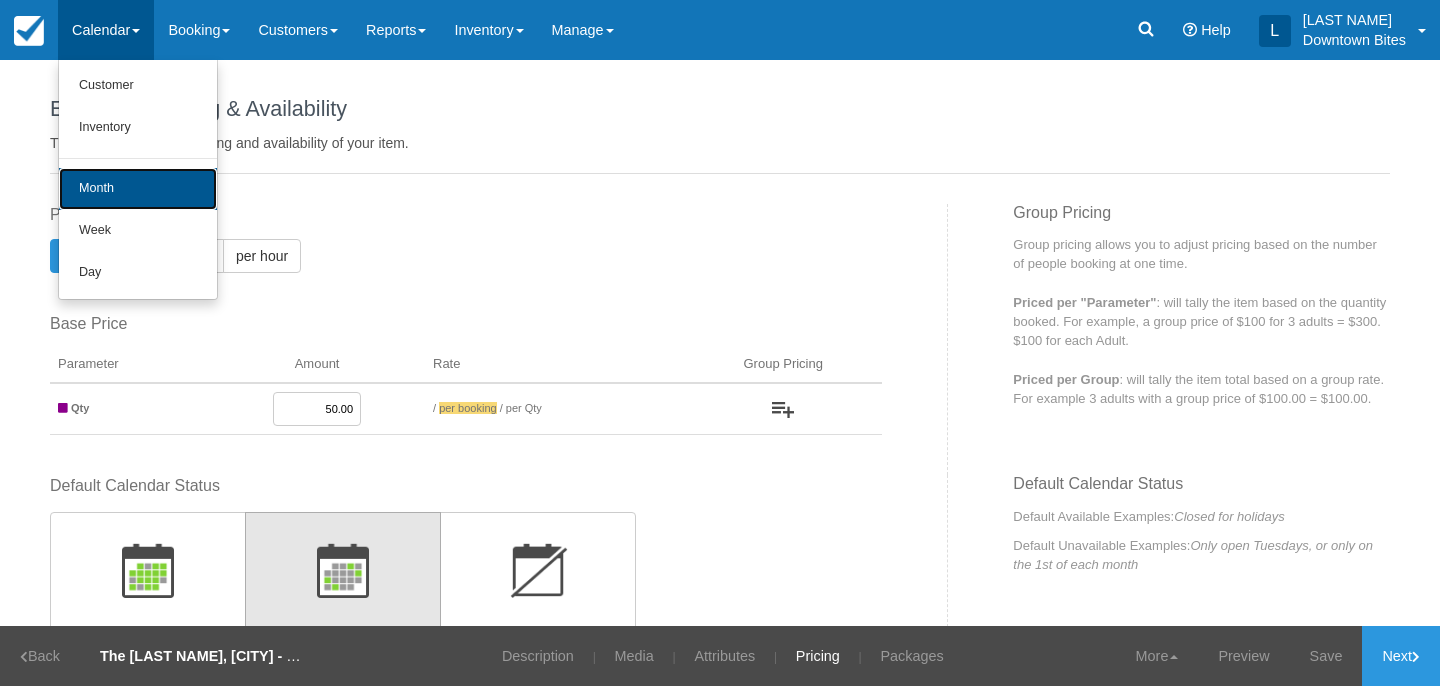 click on "Month" at bounding box center (138, 189) 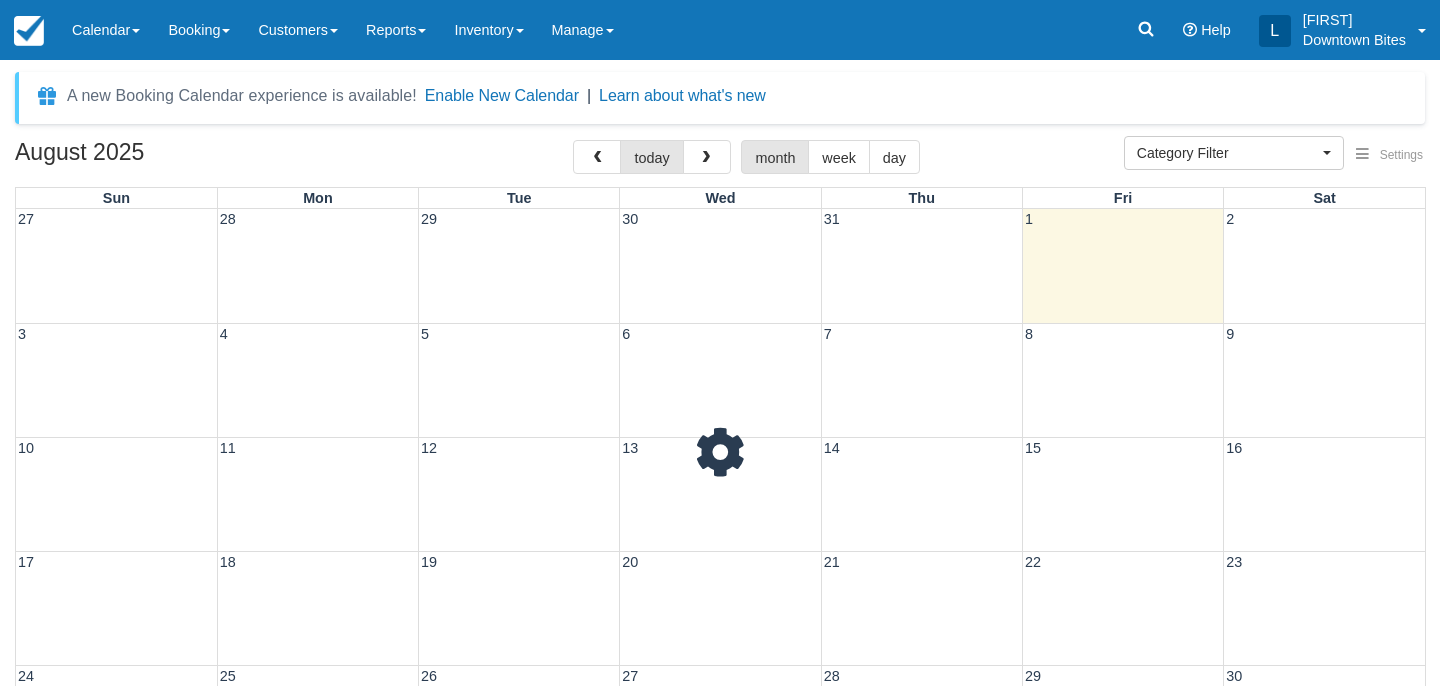 select 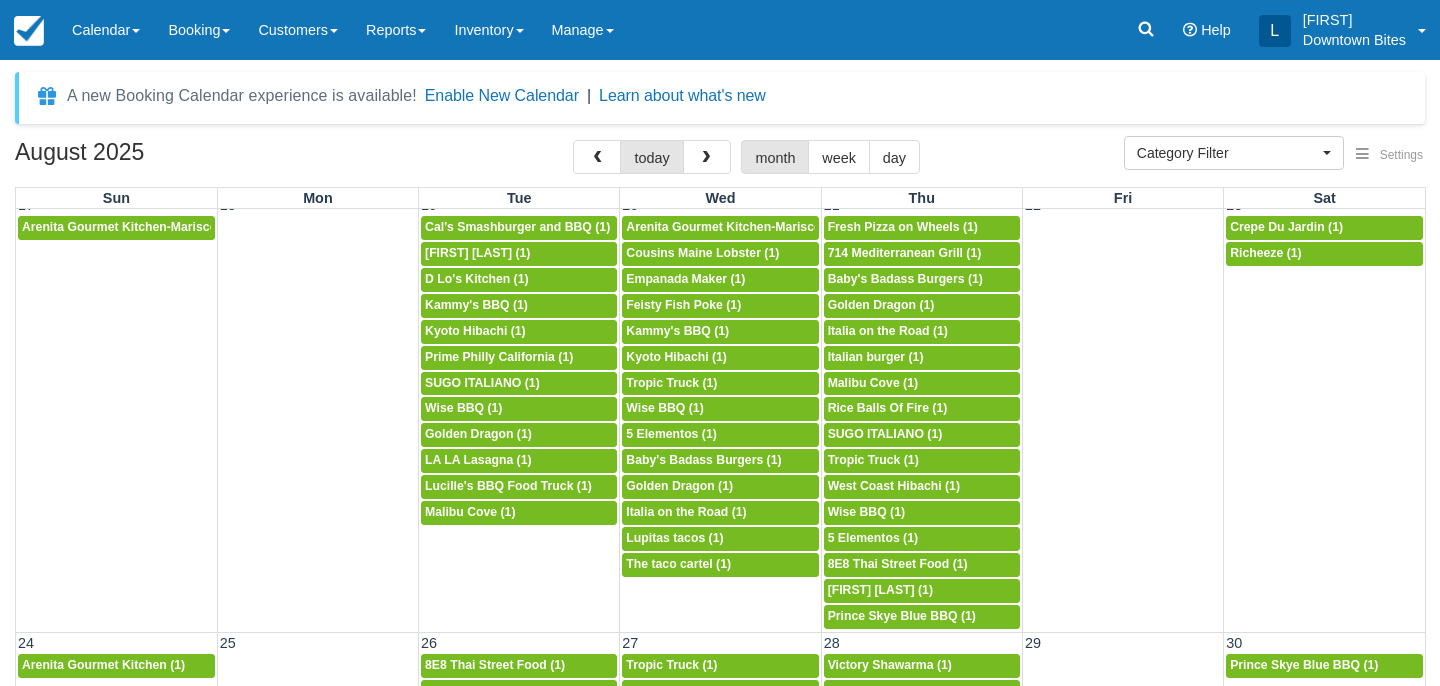 scroll, scrollTop: 1148, scrollLeft: 0, axis: vertical 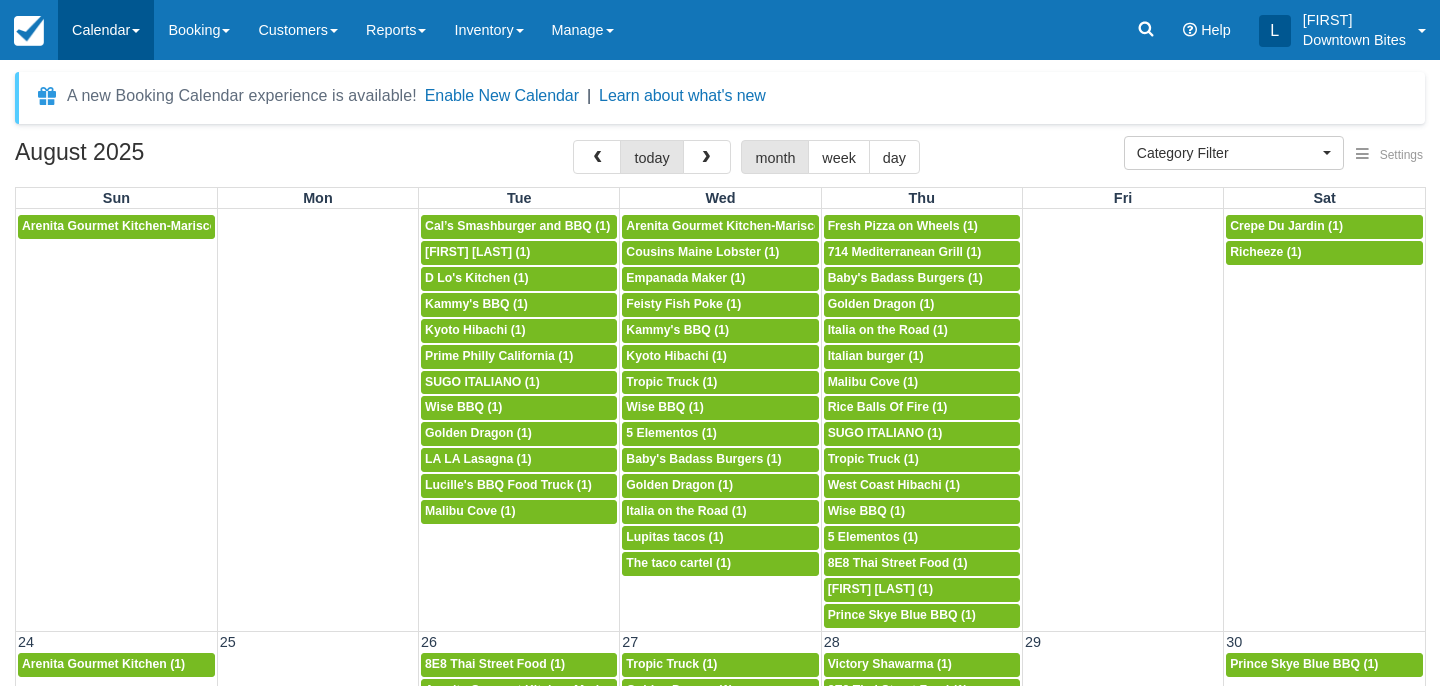 click on "Calendar" at bounding box center [106, 30] 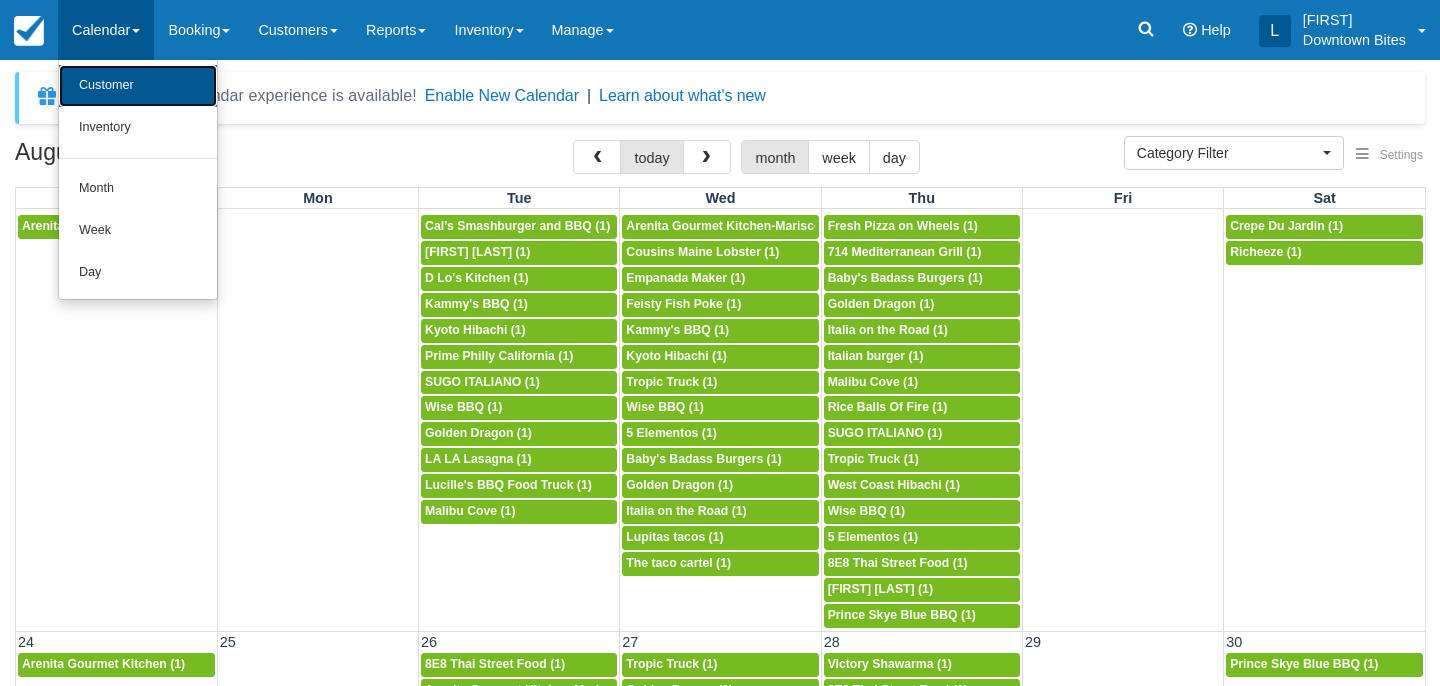 click on "Customer" at bounding box center (138, 86) 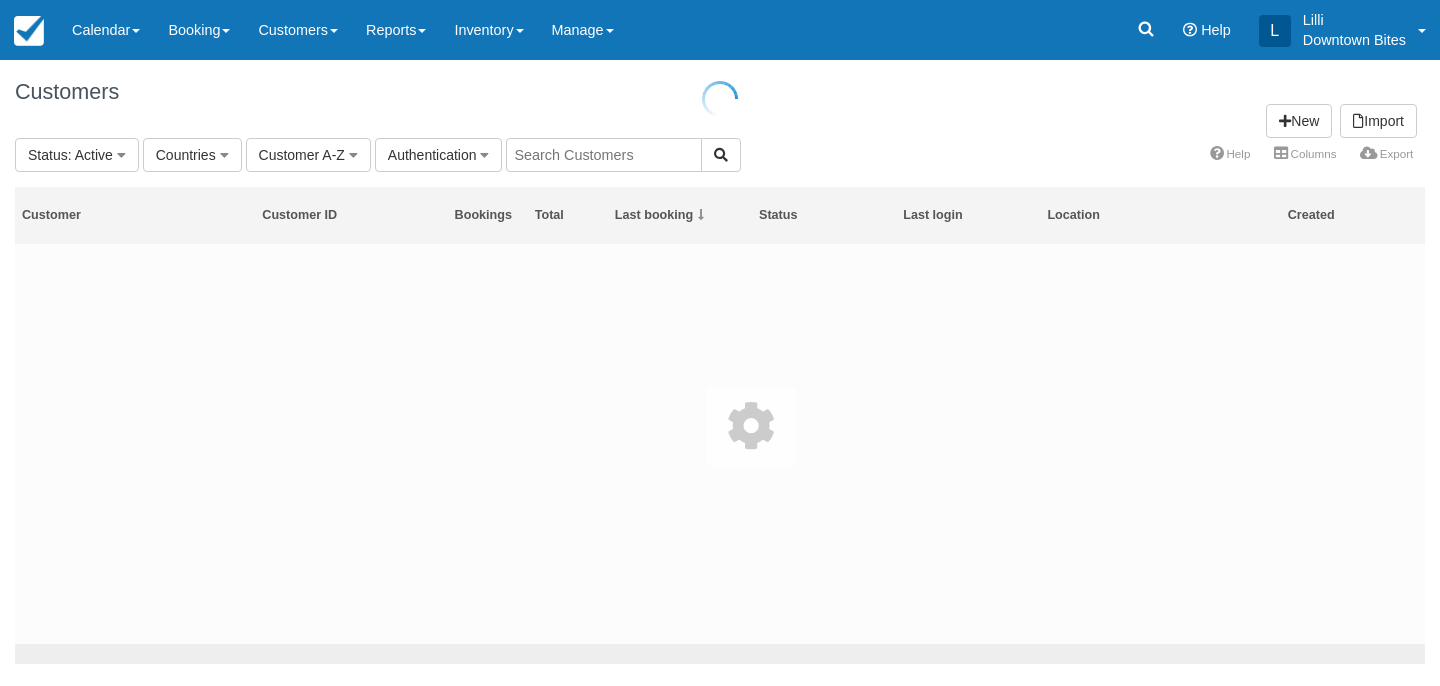 scroll, scrollTop: 0, scrollLeft: 0, axis: both 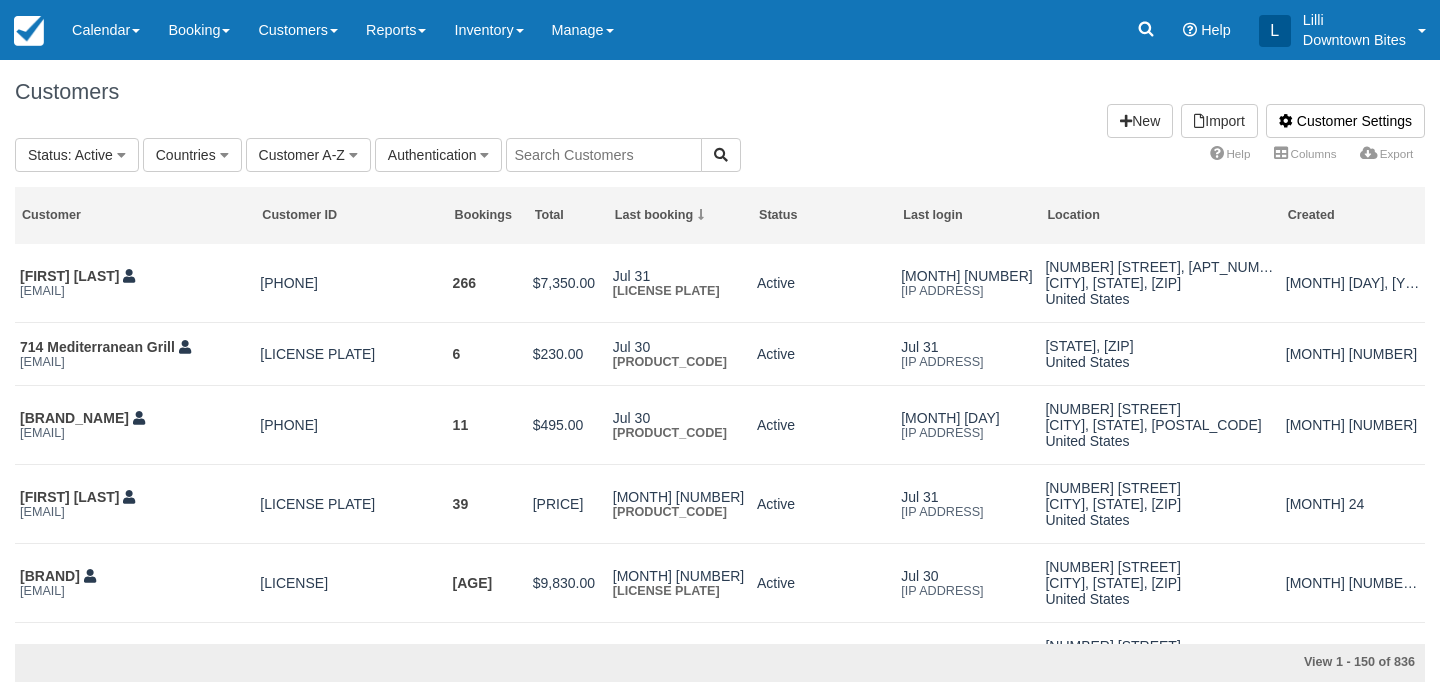 click at bounding box center (604, 155) 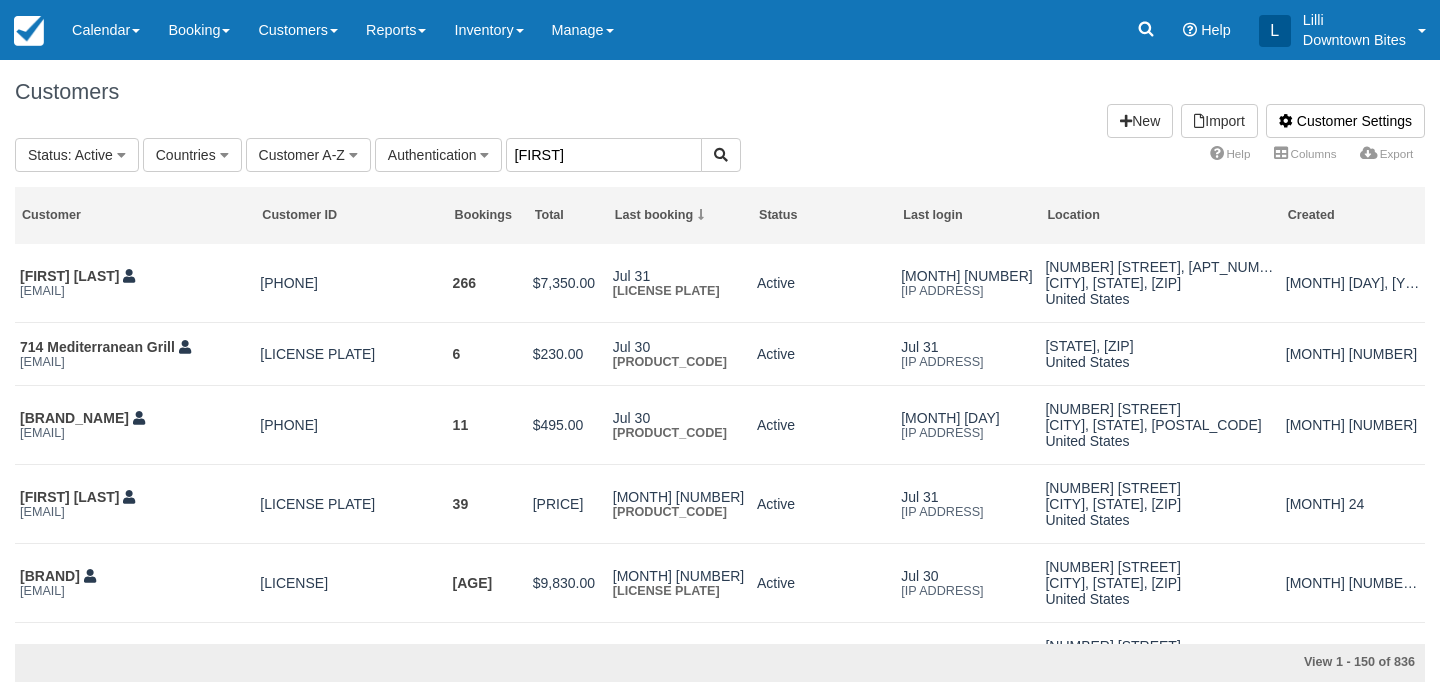 type on "[FIRST]" 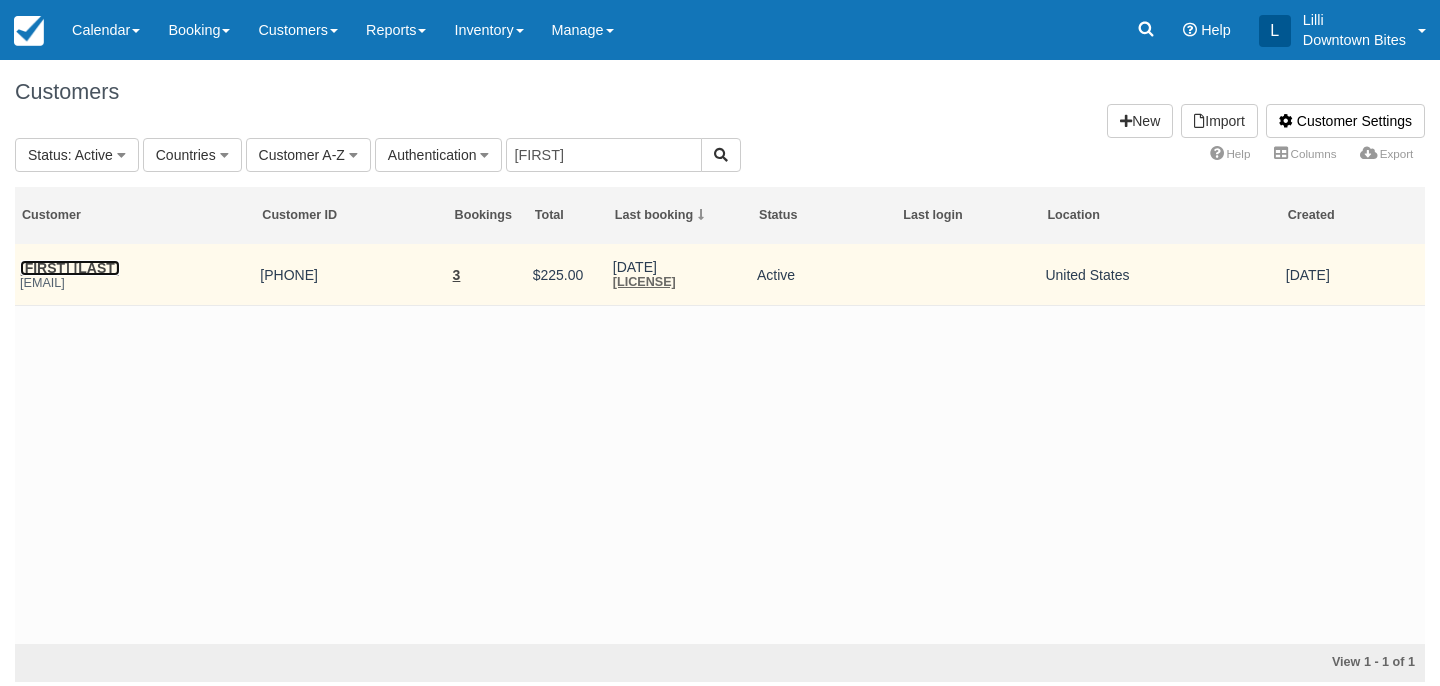 click on "[FIRST] [LAST]" at bounding box center [70, 268] 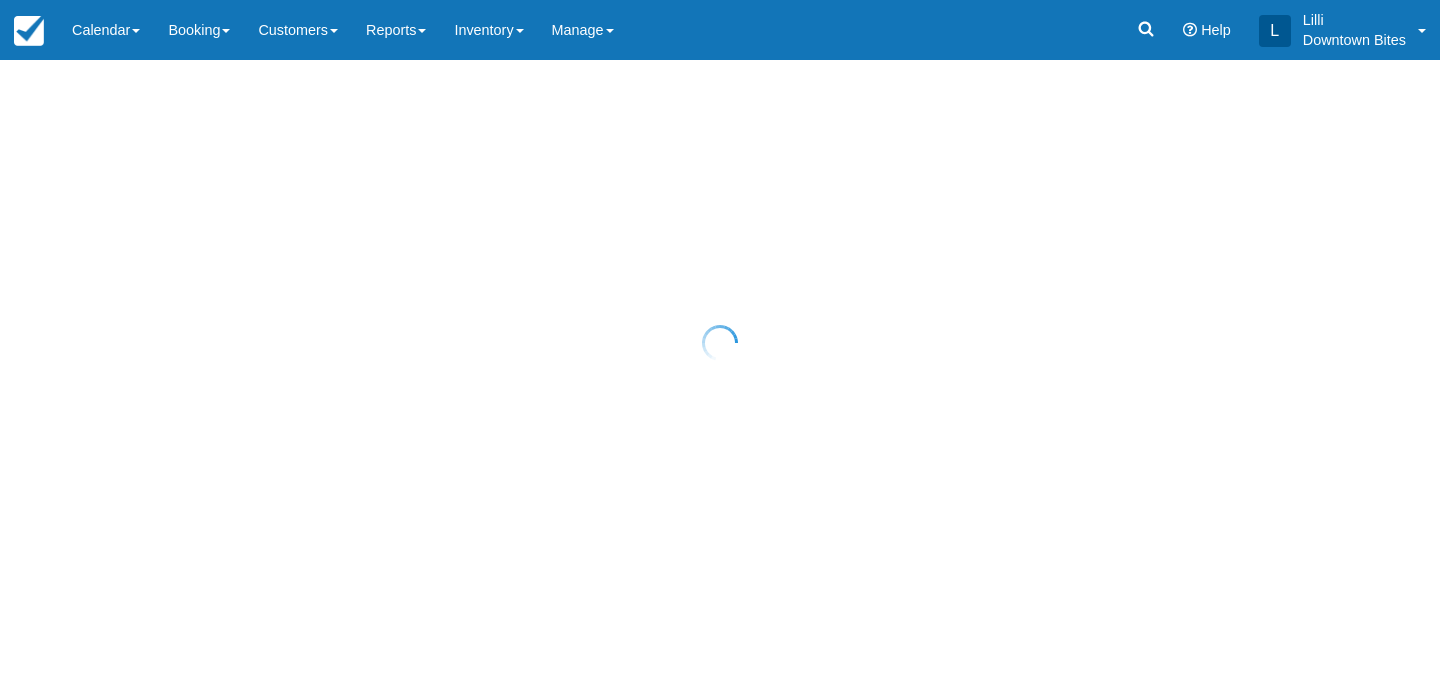 scroll, scrollTop: 0, scrollLeft: 0, axis: both 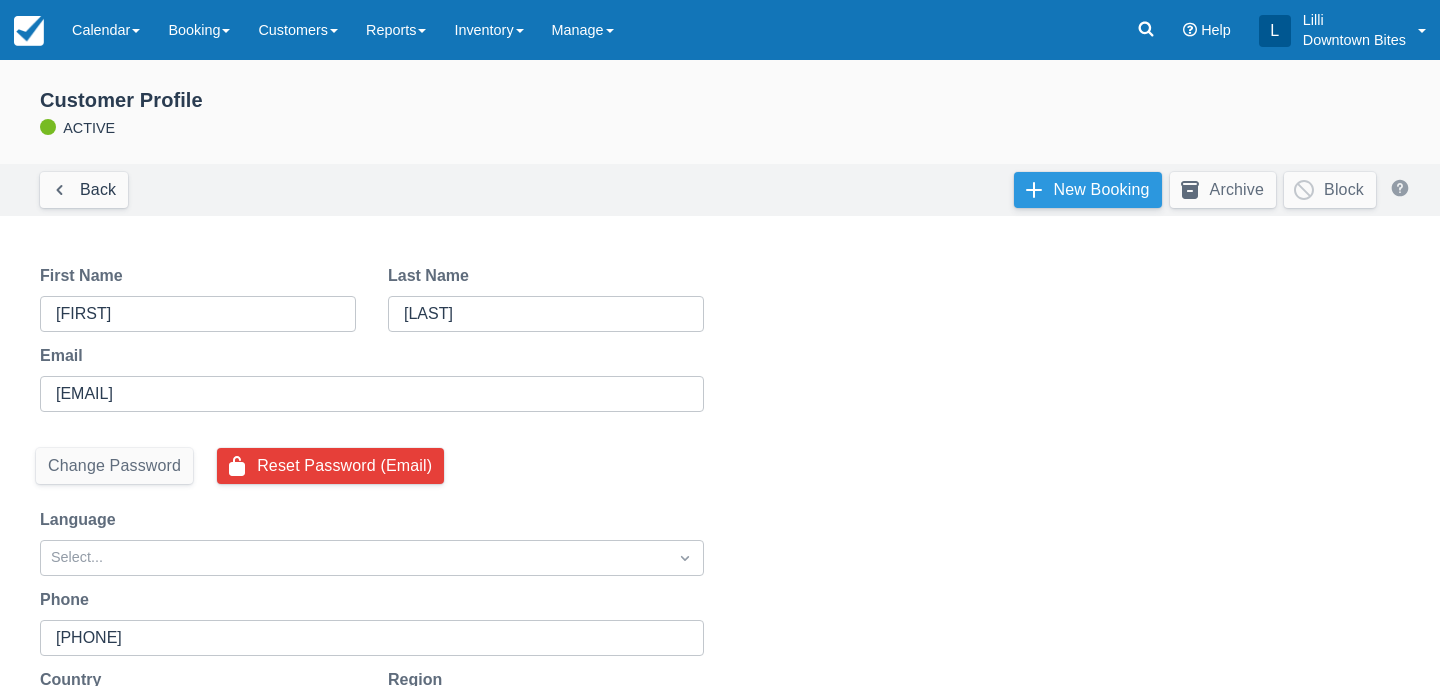 click on "New Booking" at bounding box center (1088, 190) 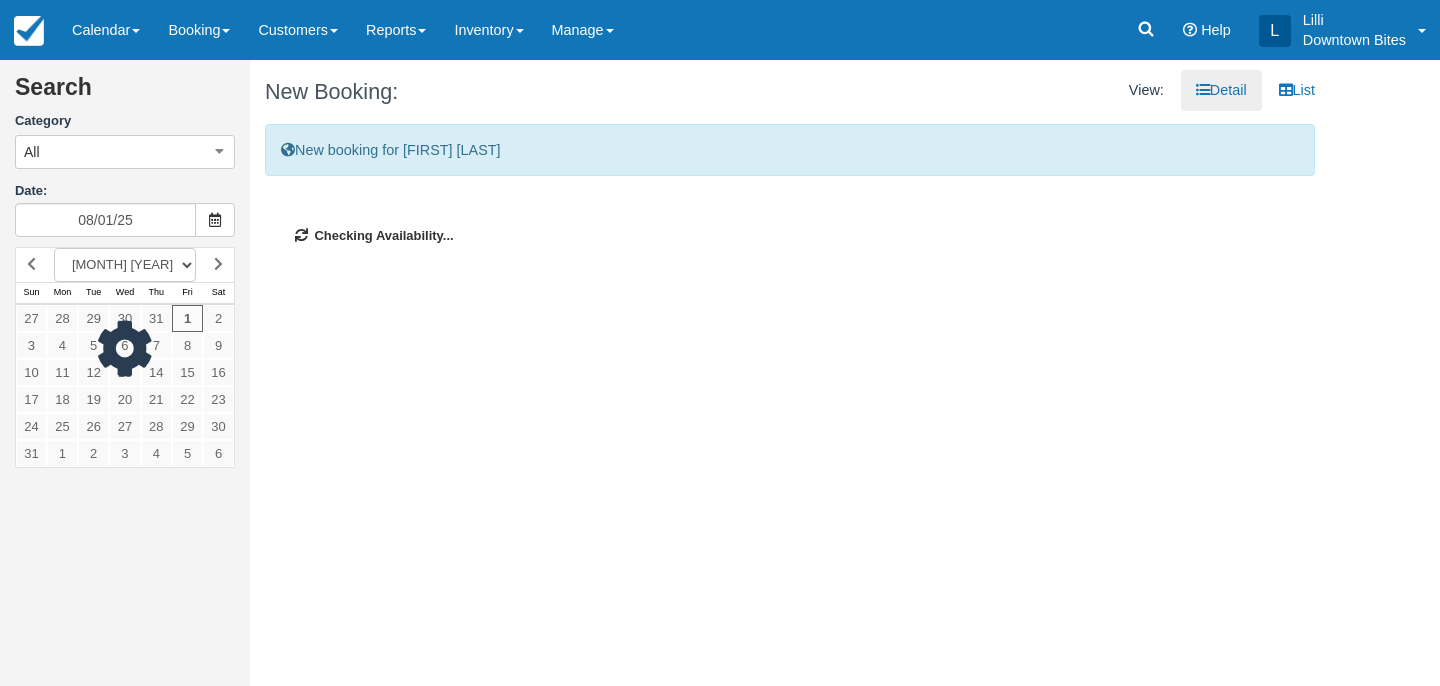 scroll, scrollTop: 0, scrollLeft: 0, axis: both 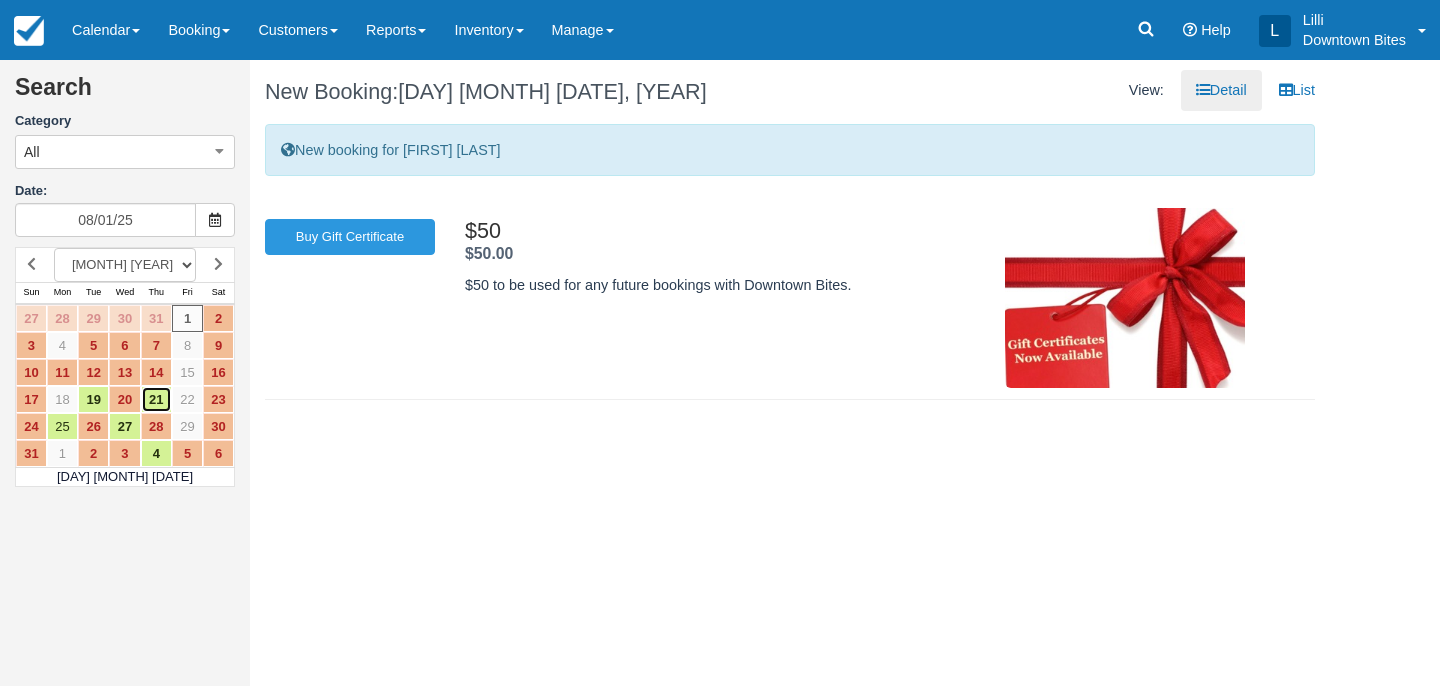 click on "21" at bounding box center [156, 399] 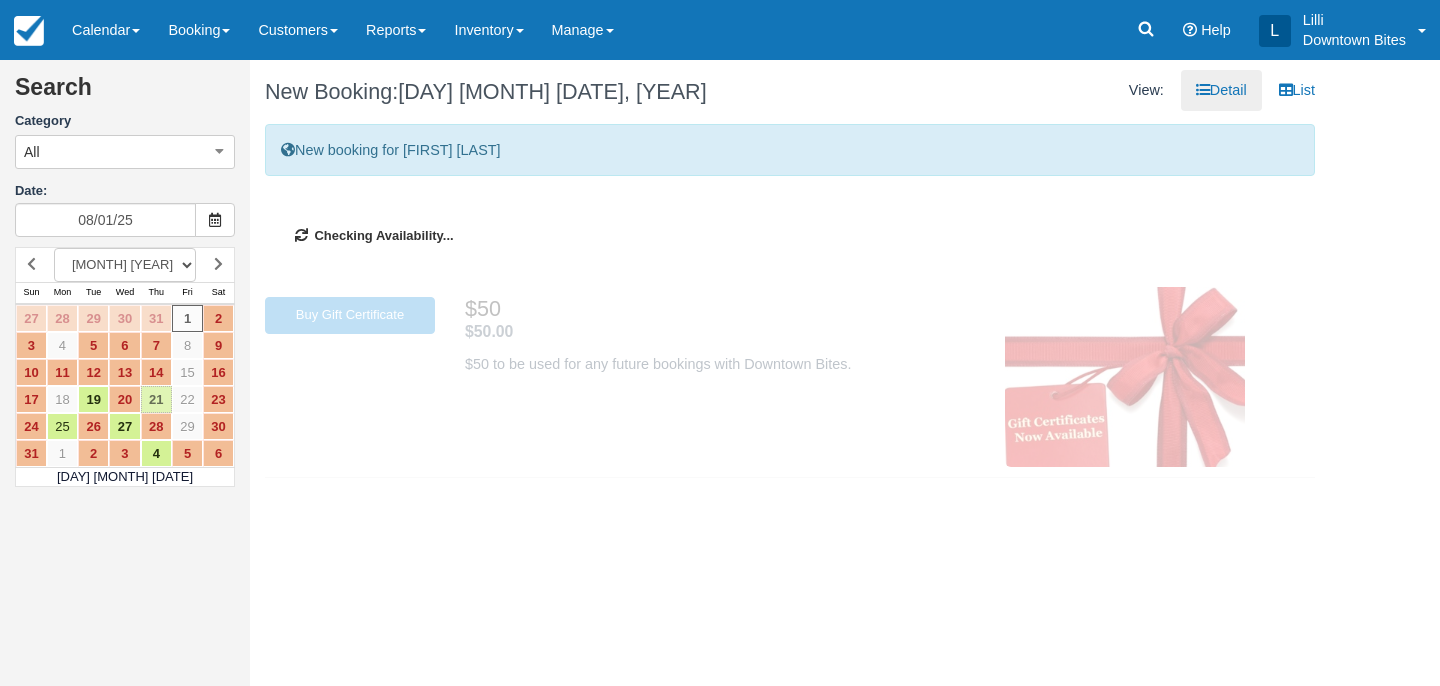 type on "08/21/25" 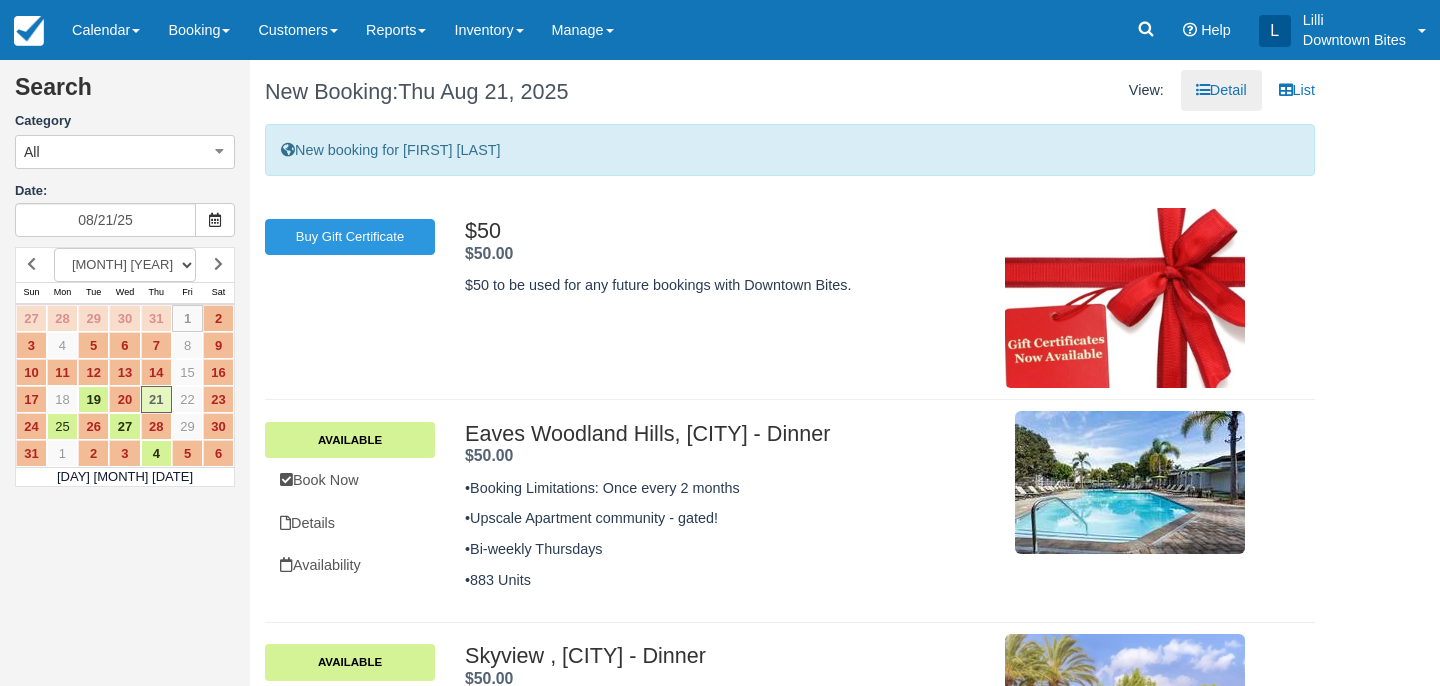 scroll, scrollTop: 145, scrollLeft: 0, axis: vertical 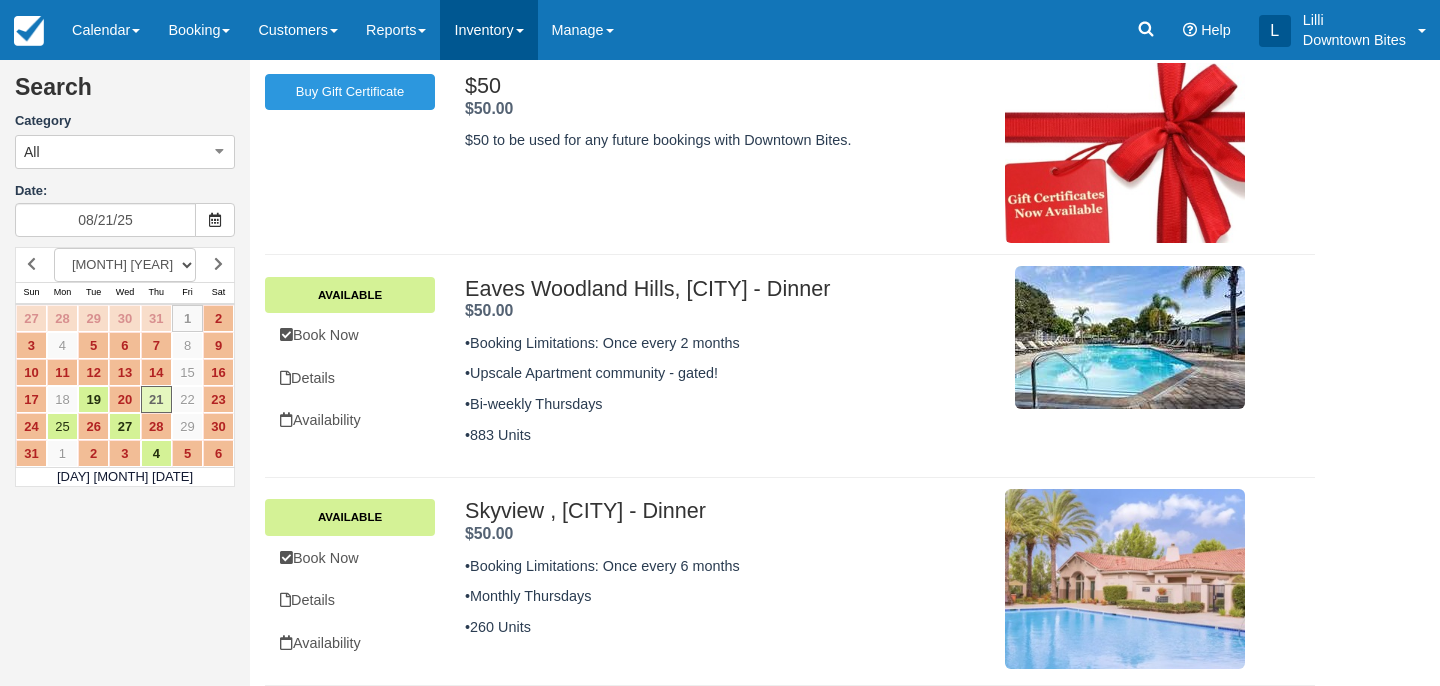 click on "Inventory" at bounding box center [488, 30] 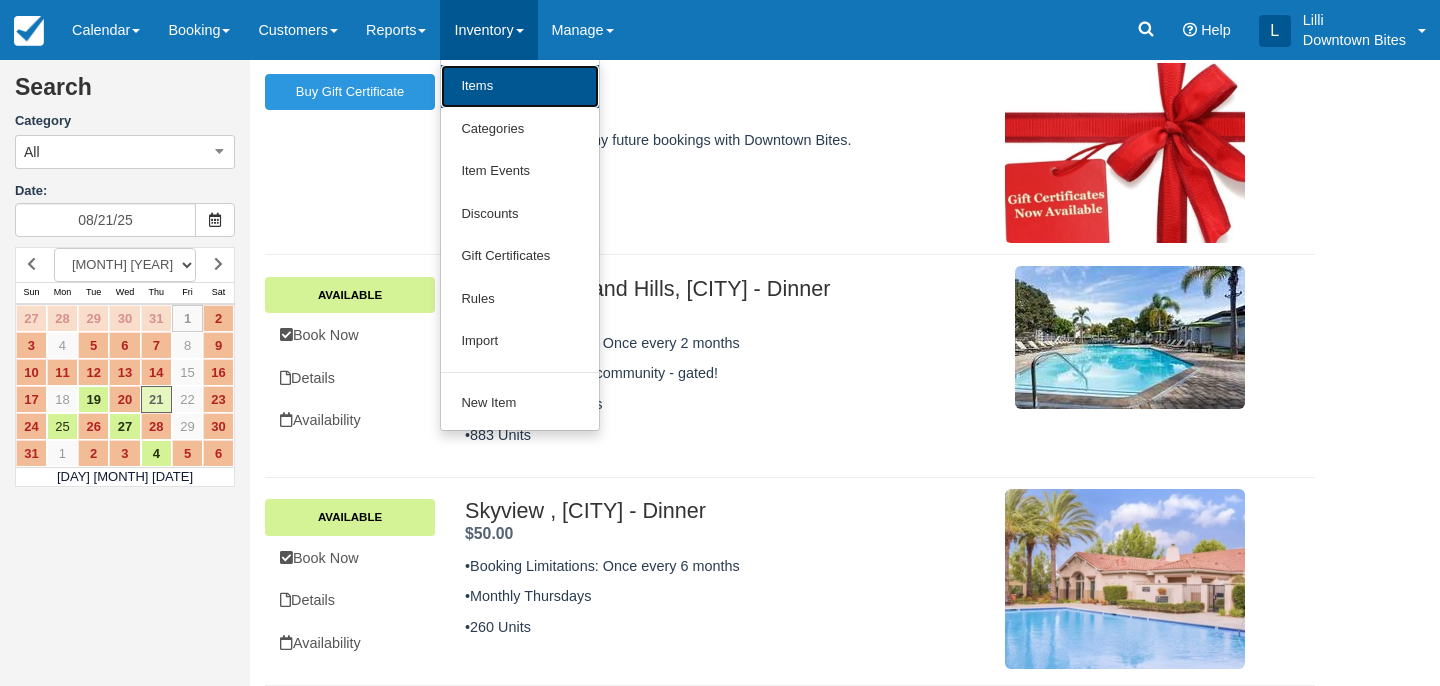 click on "Items" at bounding box center [520, 86] 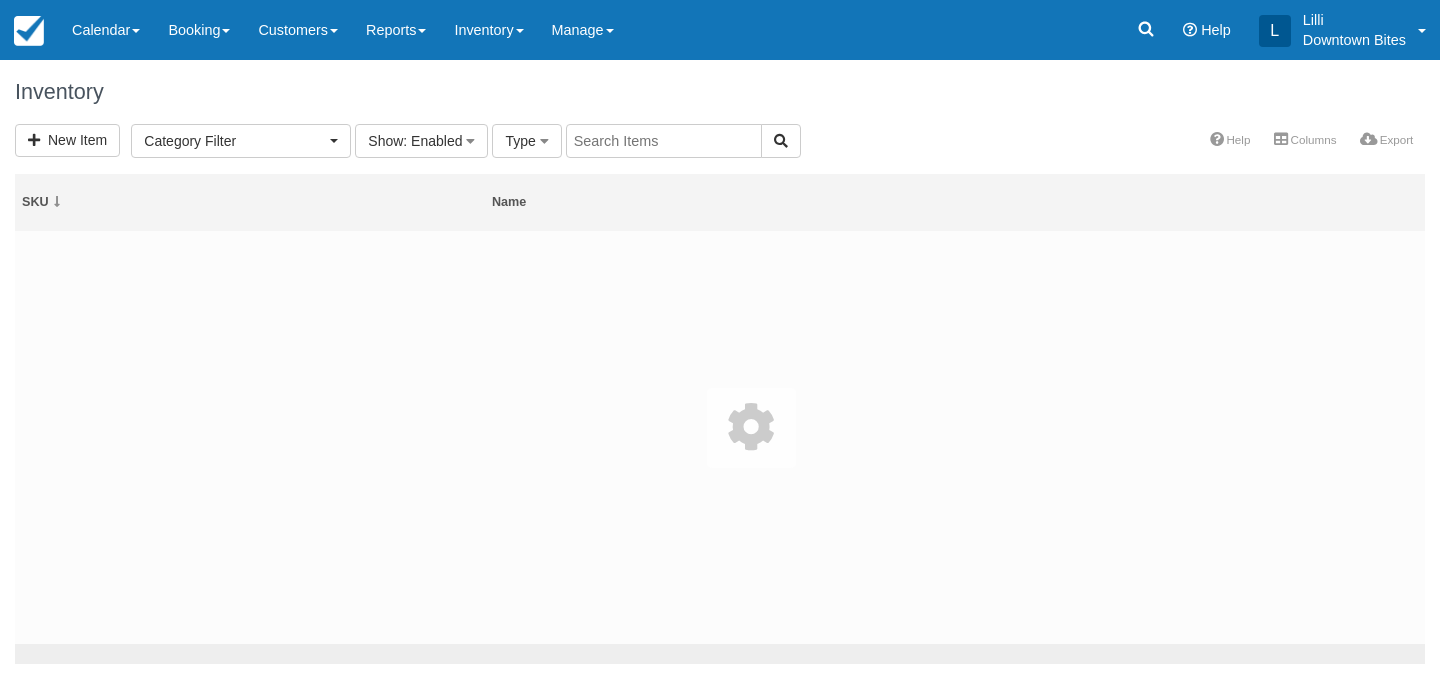 select 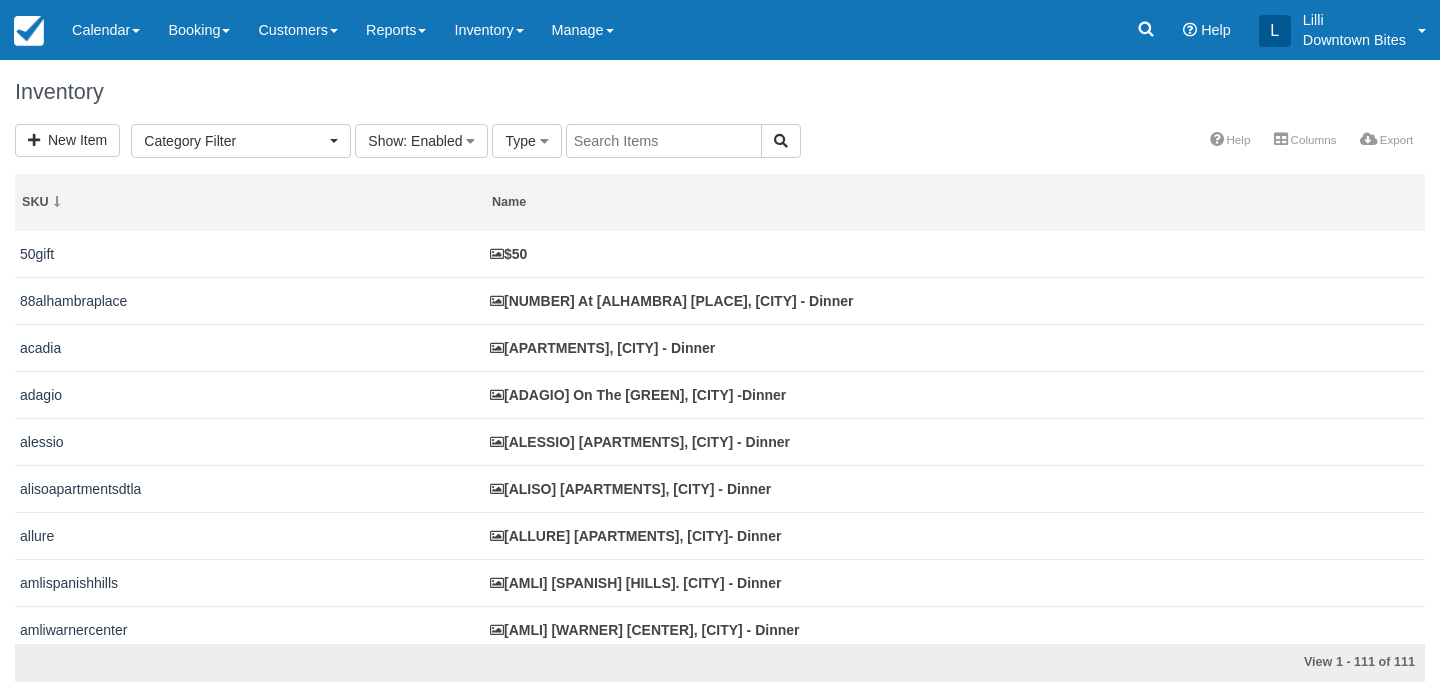 click at bounding box center (664, 141) 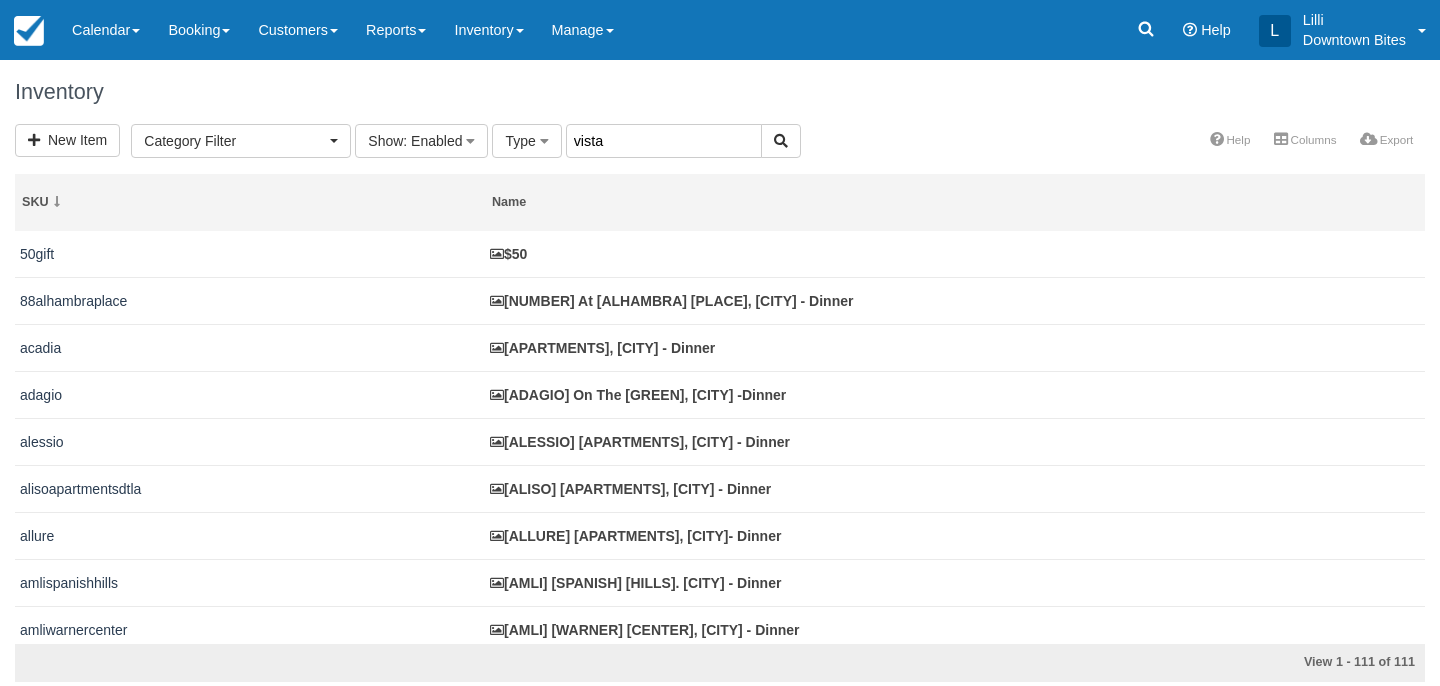 type on "vista" 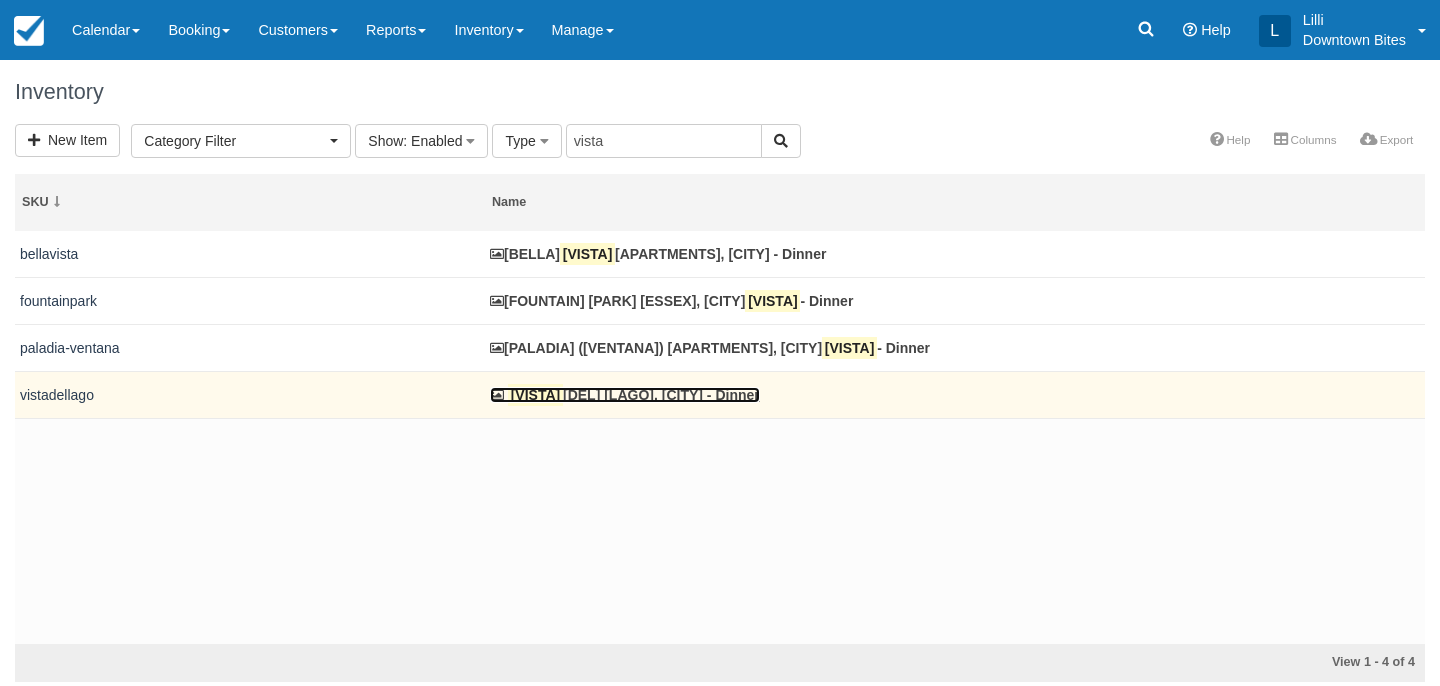 click on "[VISTA] [DEL] [LAGO], [CITY] - Dinner" at bounding box center [625, 395] 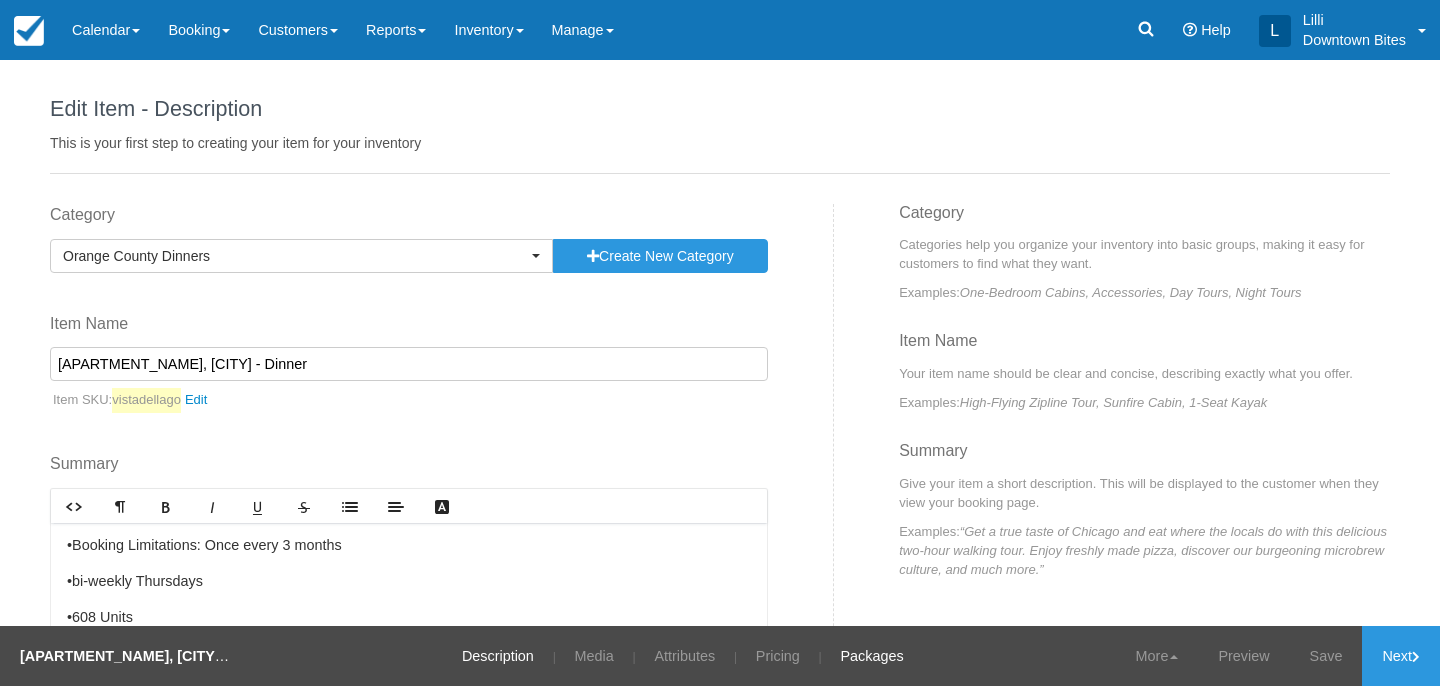 scroll, scrollTop: 0, scrollLeft: 0, axis: both 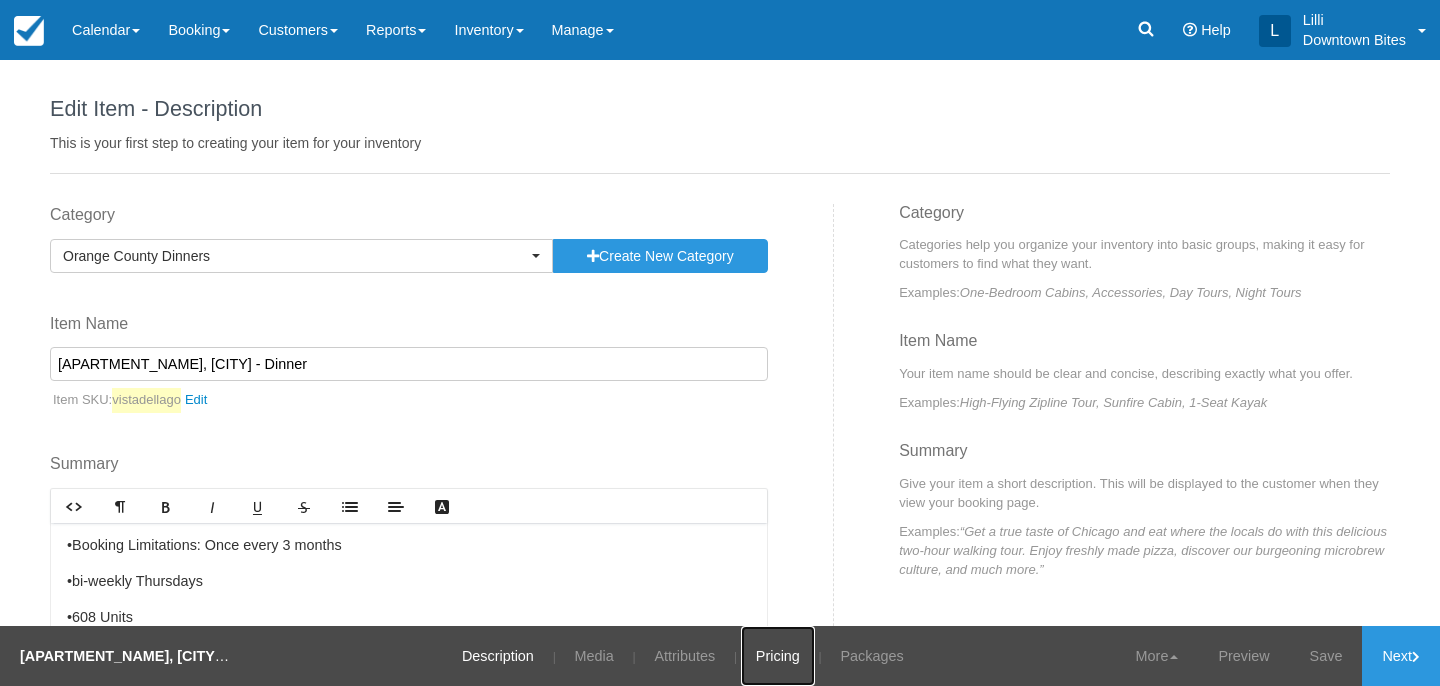 click on "Pricing" at bounding box center [778, 656] 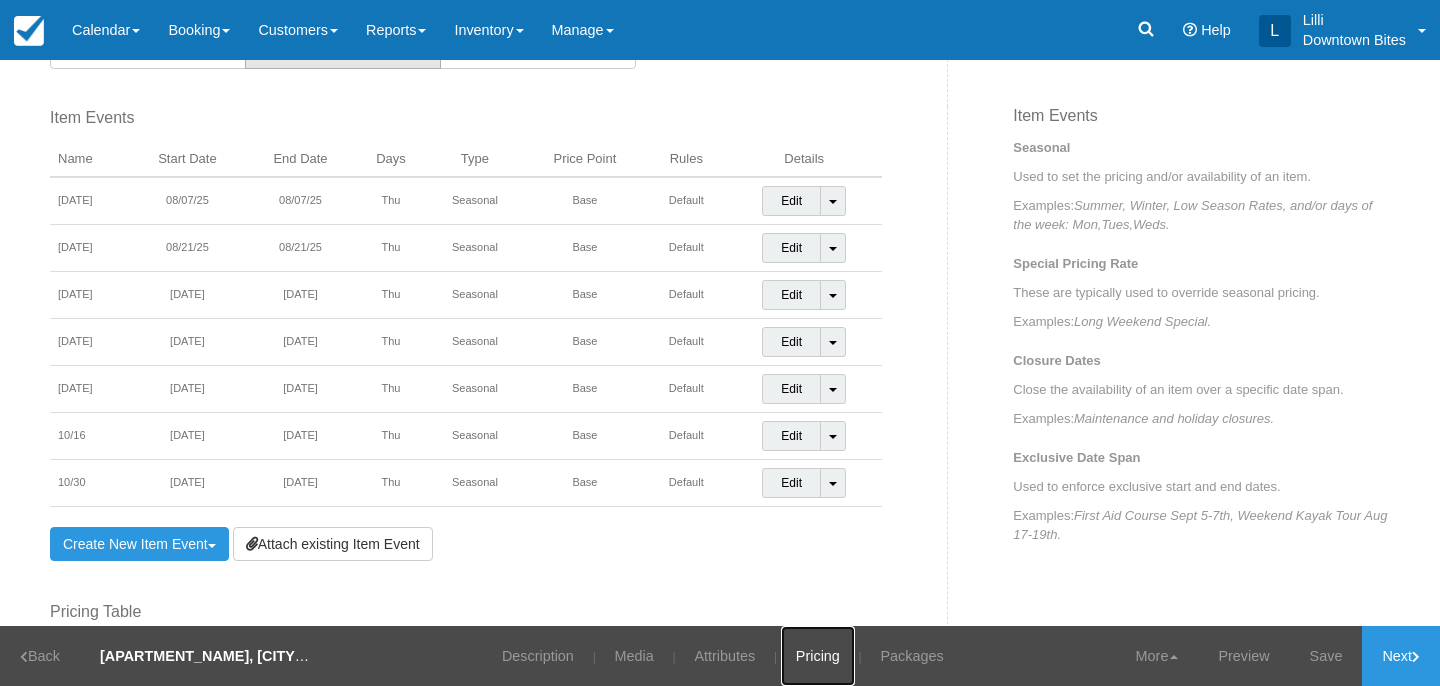 scroll, scrollTop: 748, scrollLeft: 0, axis: vertical 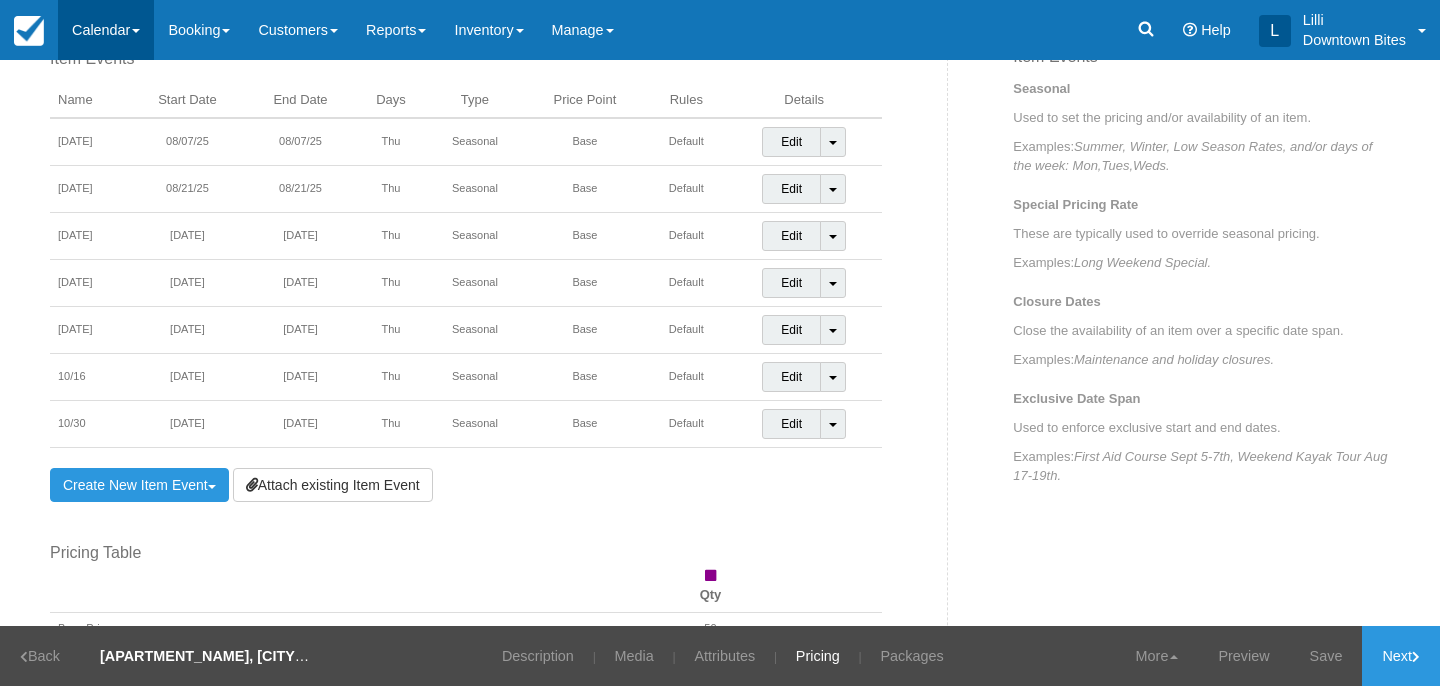 click on "Calendar" at bounding box center [106, 30] 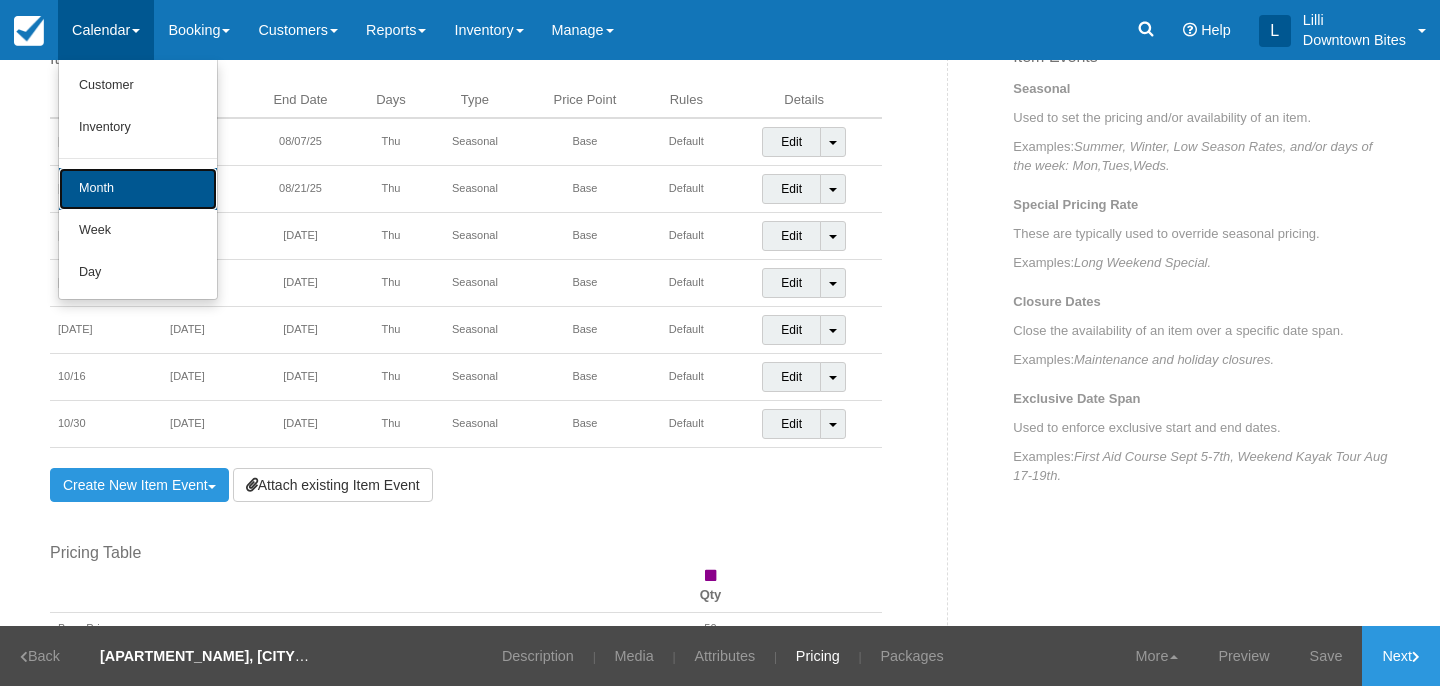 click on "Month" at bounding box center [138, 189] 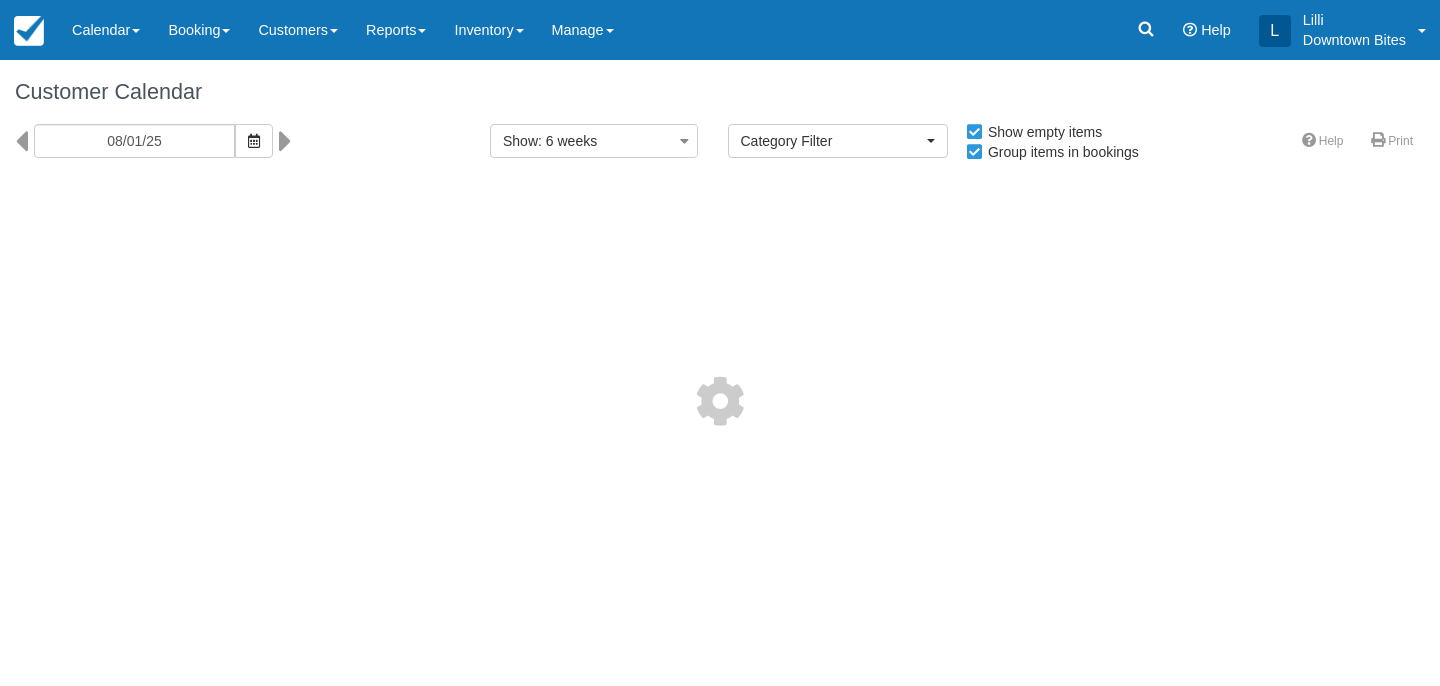 select 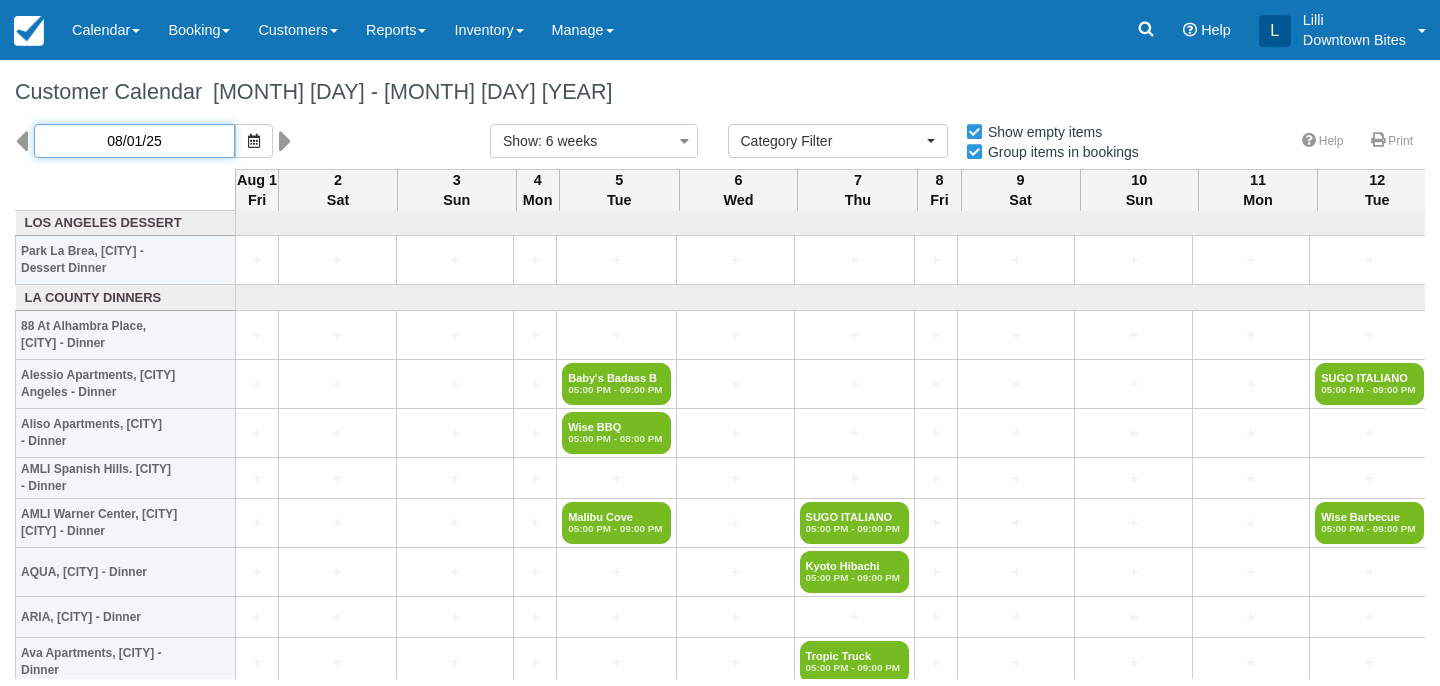 click on "08/01/25" at bounding box center [134, 141] 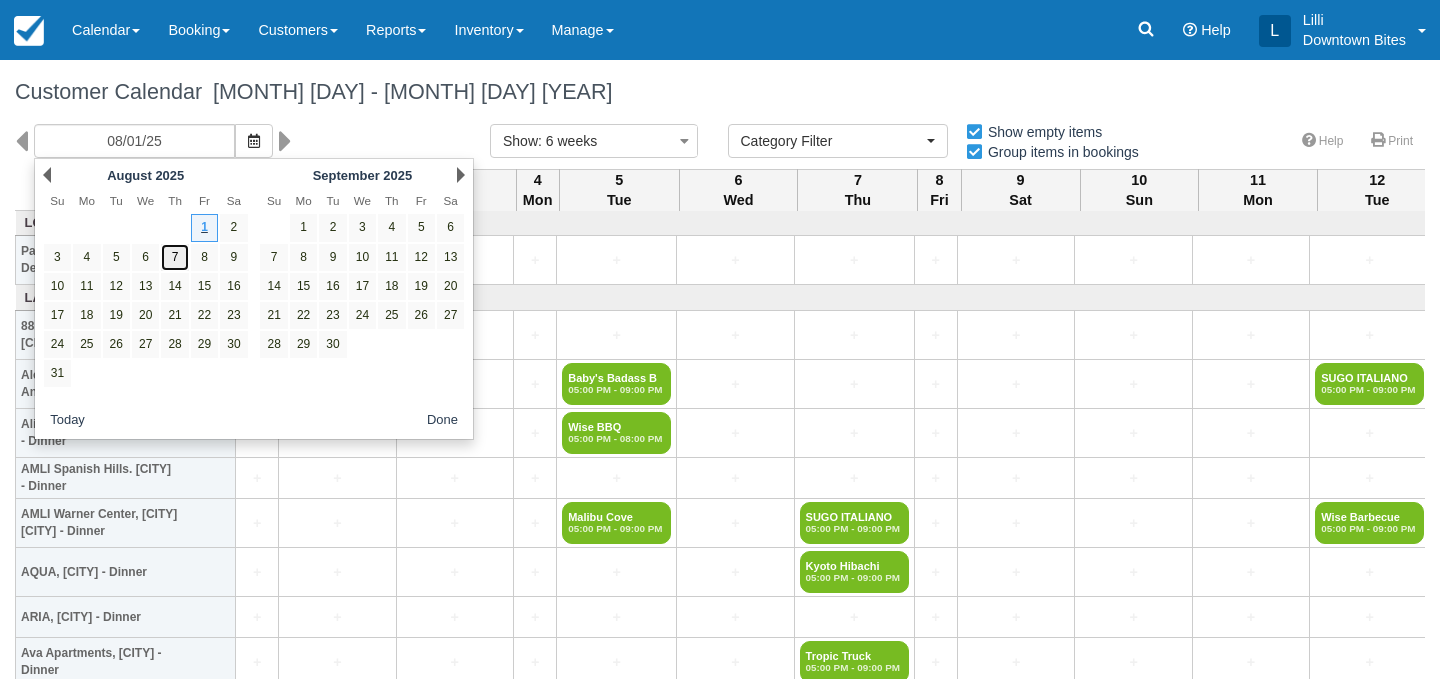 click on "7" at bounding box center [174, 257] 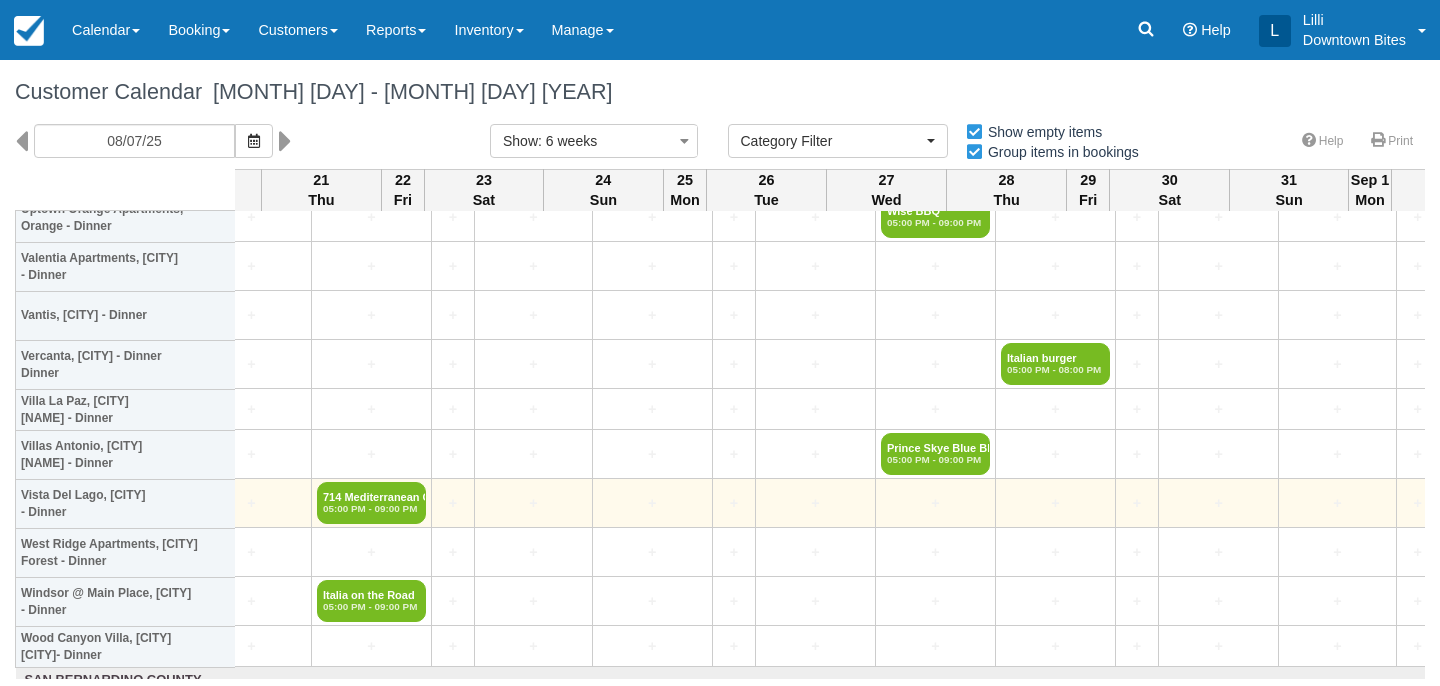 scroll, scrollTop: 4854, scrollLeft: 1364, axis: both 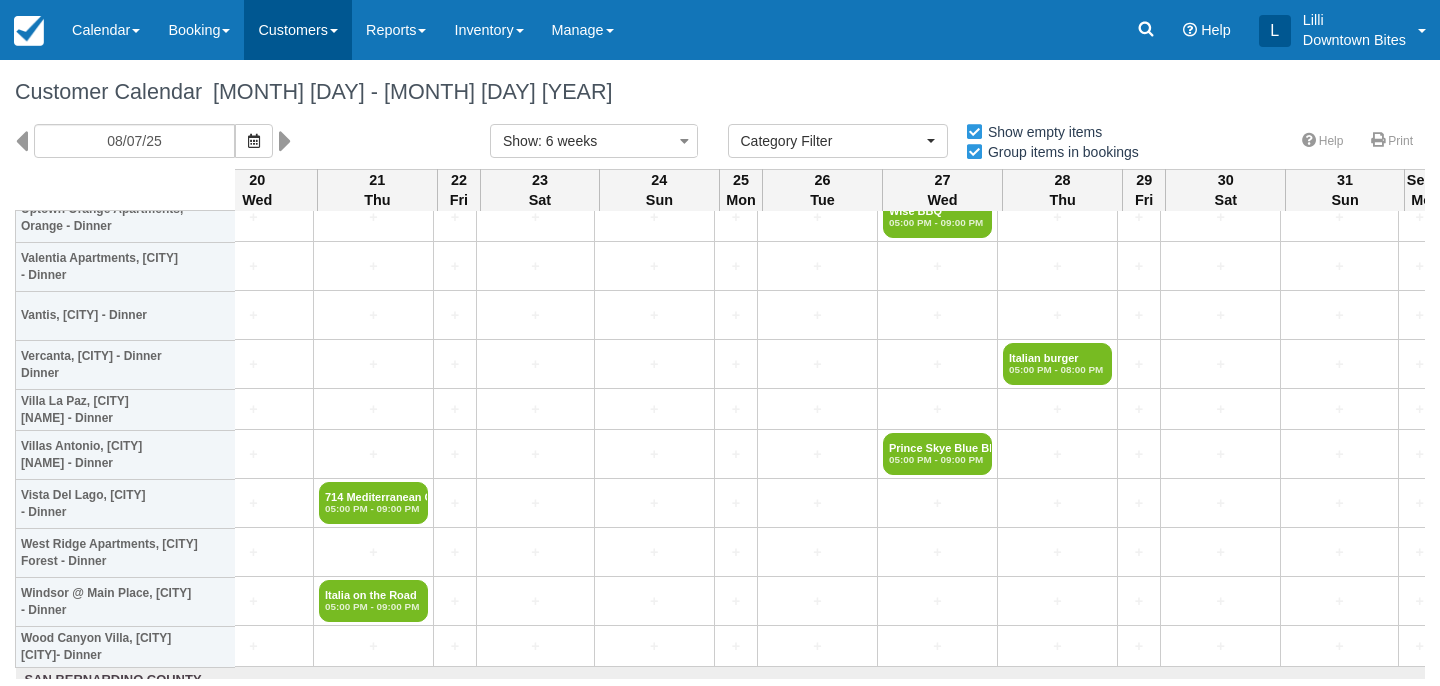 click on "Customers" at bounding box center [298, 30] 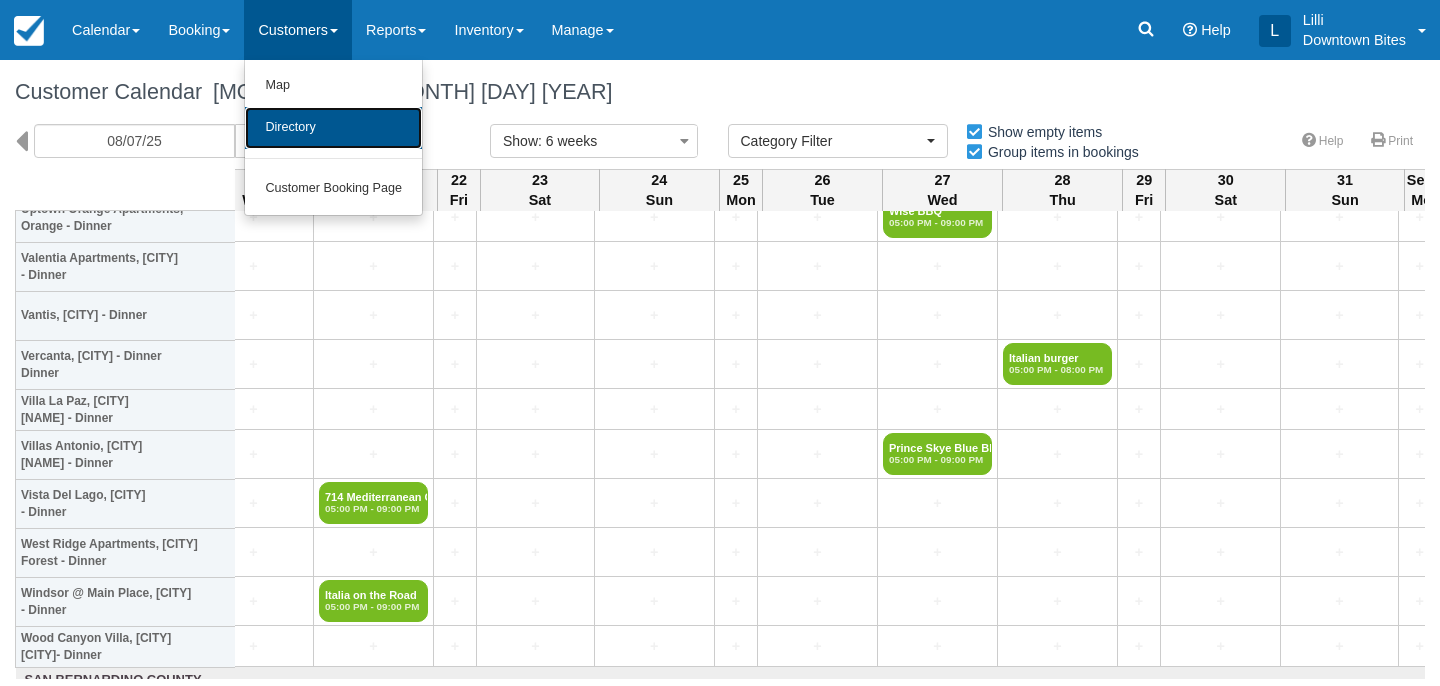 click on "Directory" at bounding box center [333, 128] 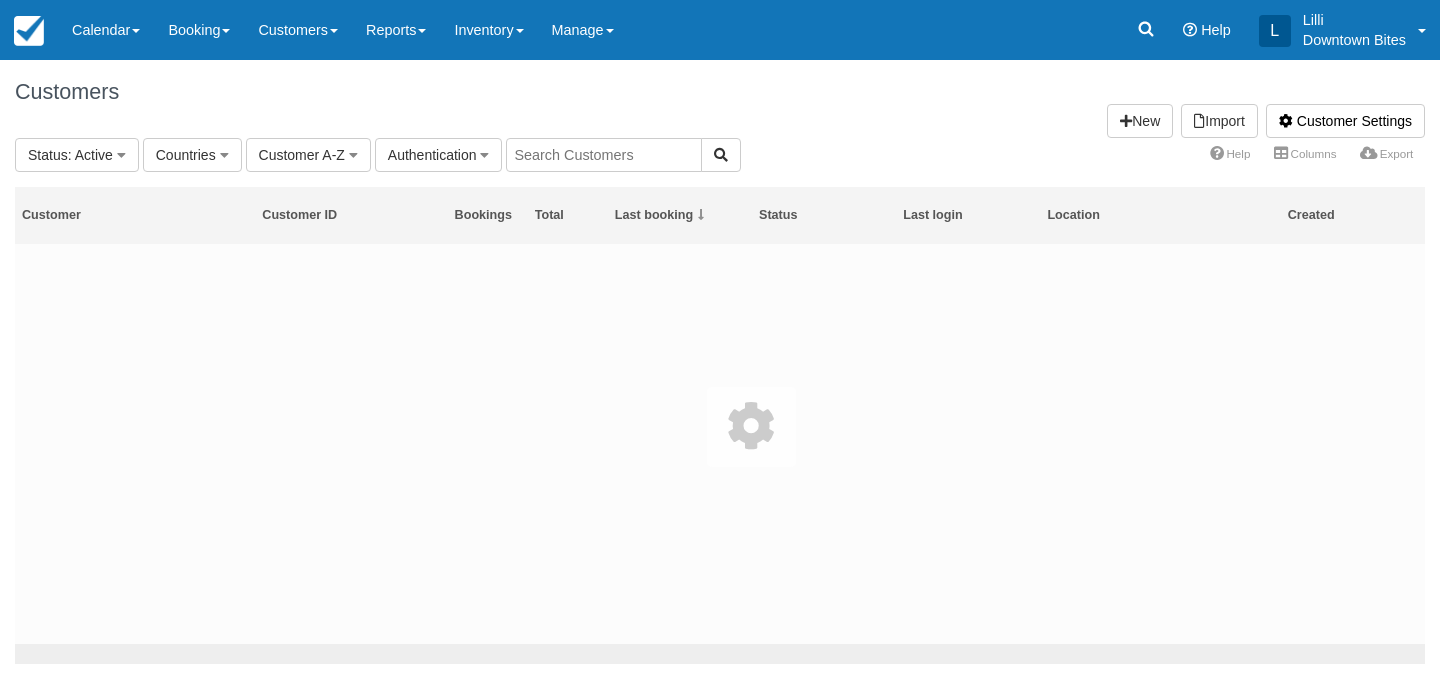 scroll, scrollTop: 0, scrollLeft: 0, axis: both 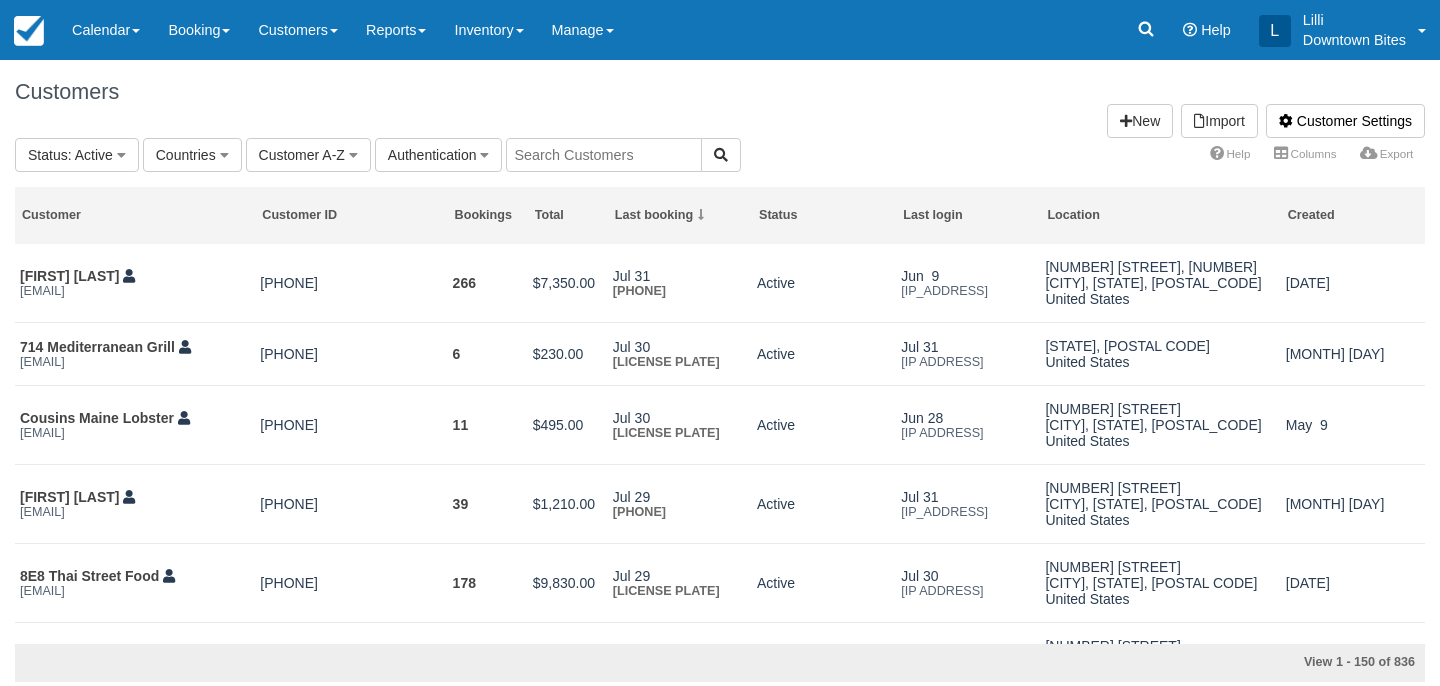 click at bounding box center [604, 155] 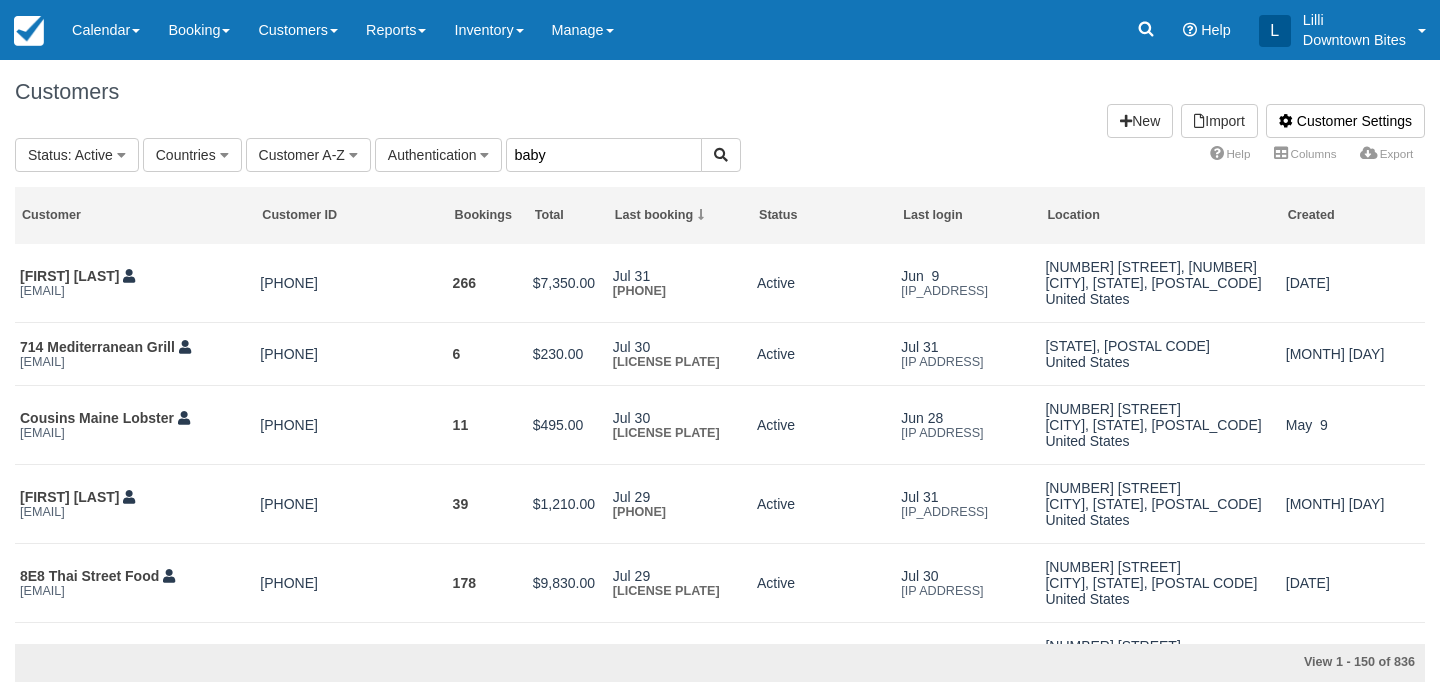 type on "baby" 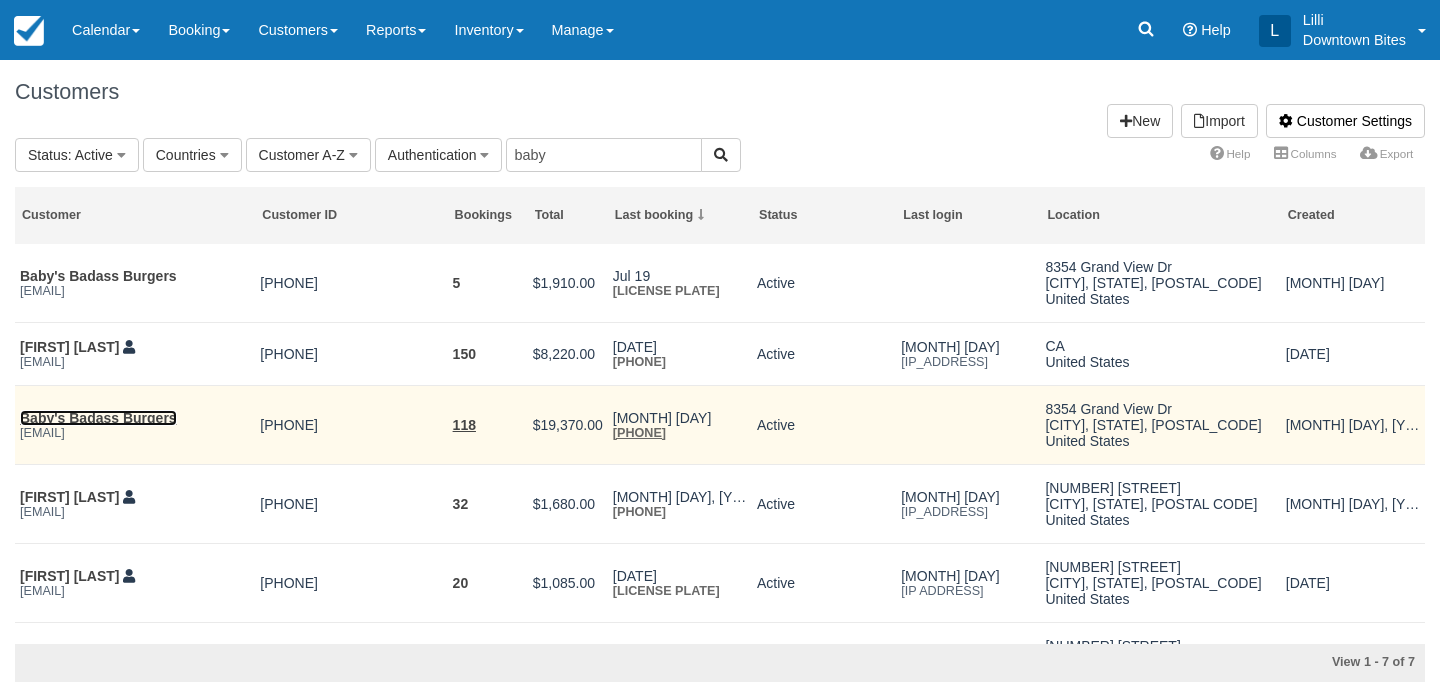 click on "Baby's Badass Burgers" at bounding box center [98, 418] 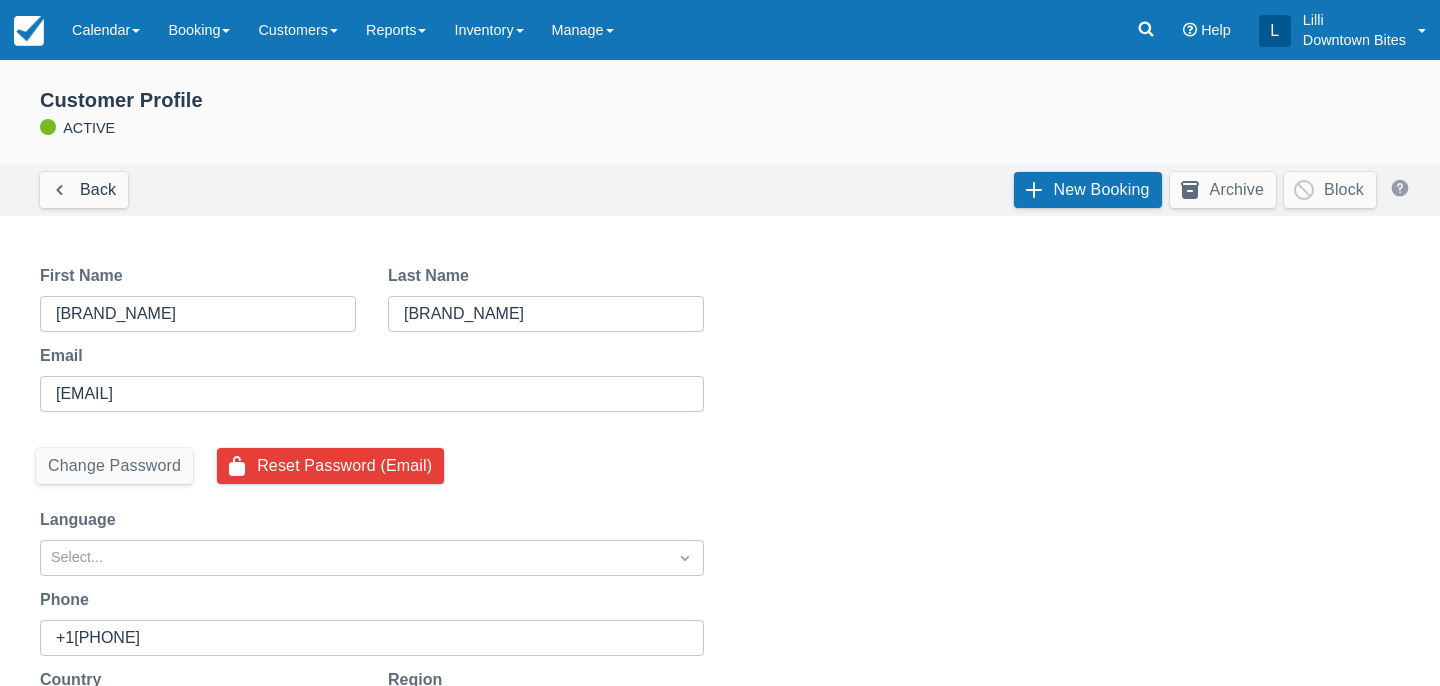 select on "50" 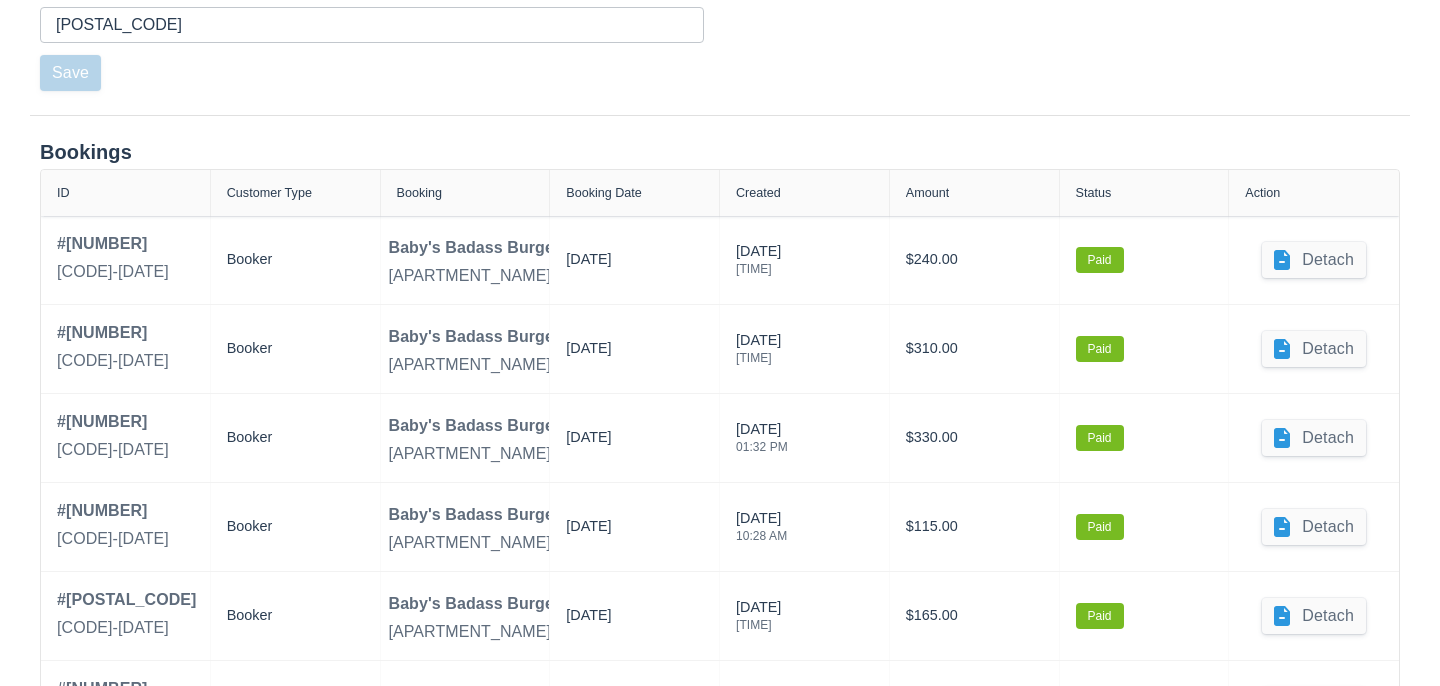 scroll, scrollTop: 917, scrollLeft: 0, axis: vertical 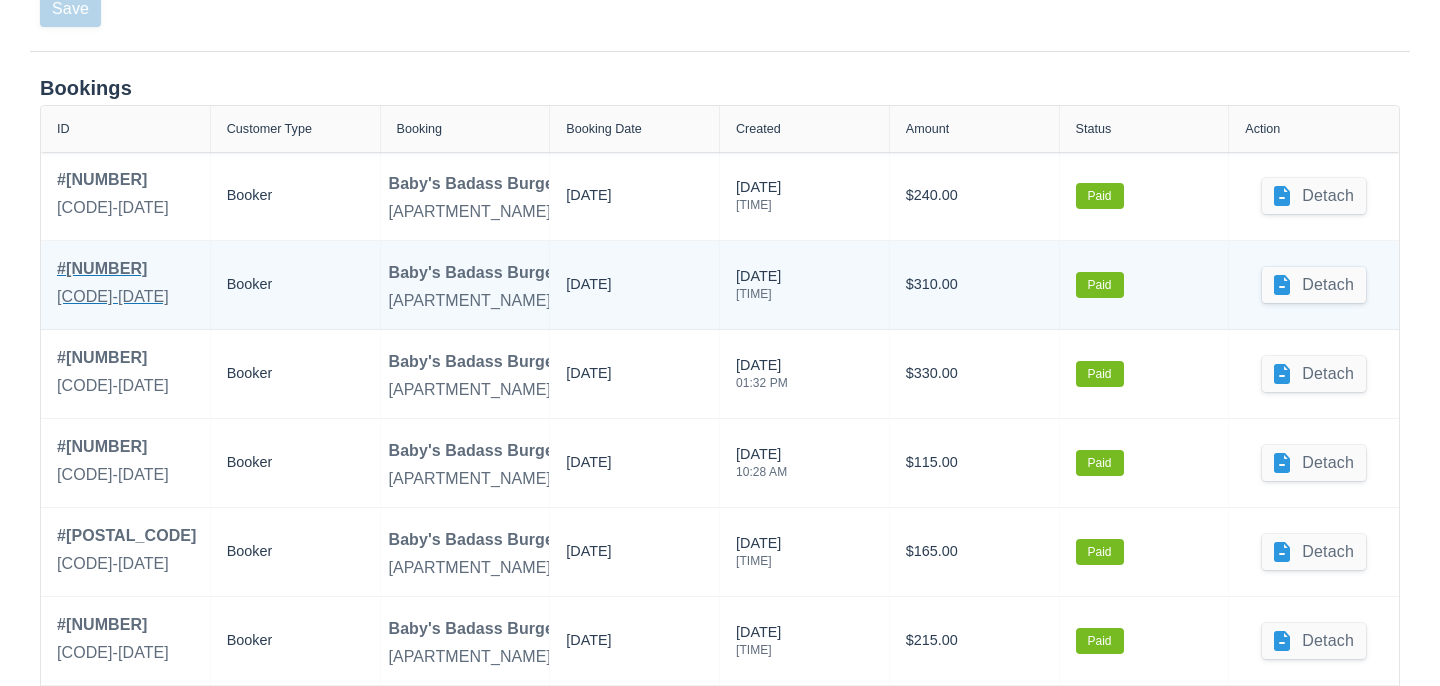 click on "# [NUMBER]" at bounding box center (113, 269) 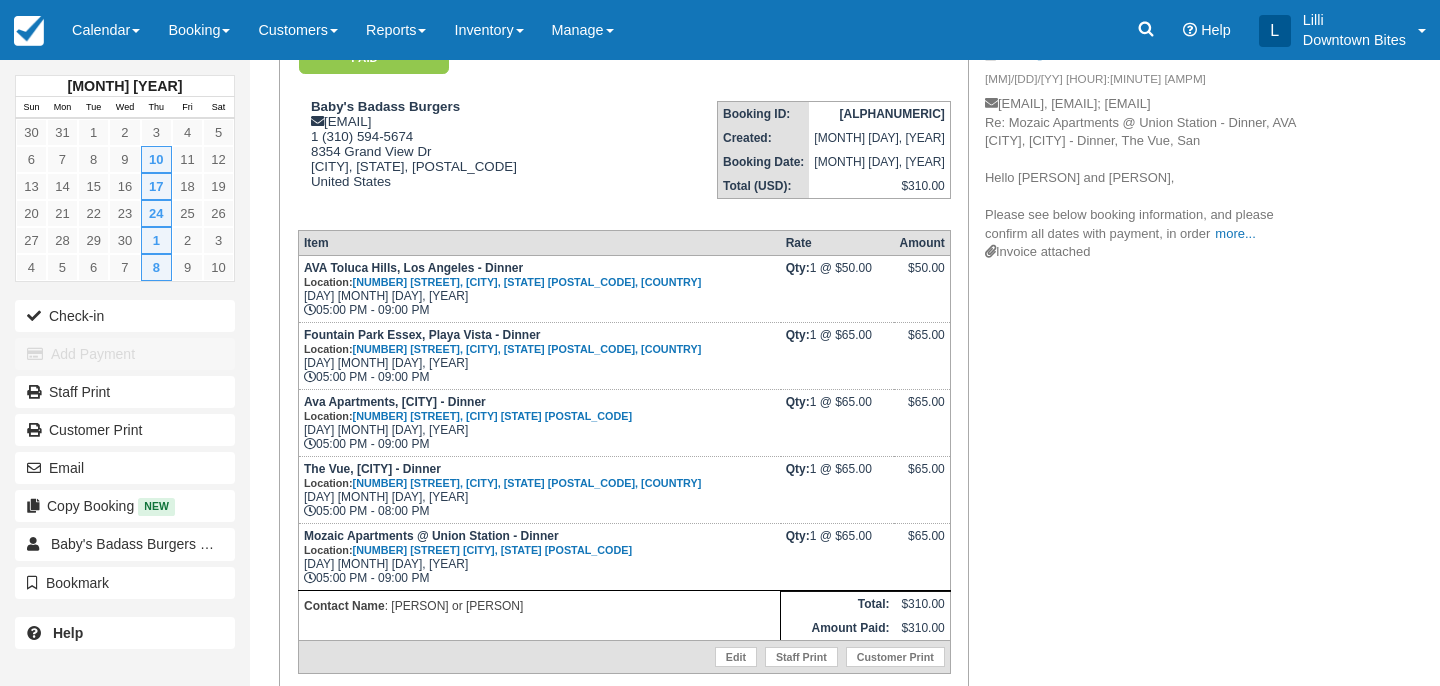 scroll, scrollTop: 0, scrollLeft: 0, axis: both 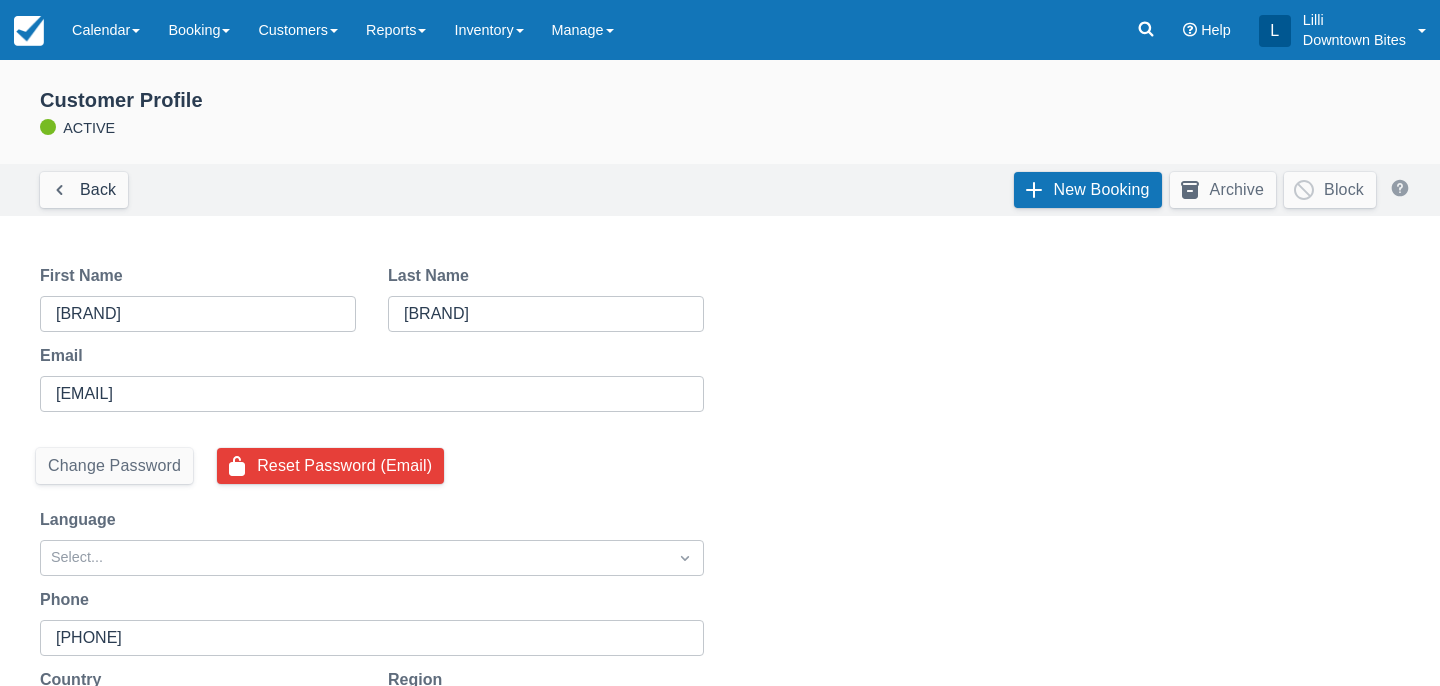select on "50" 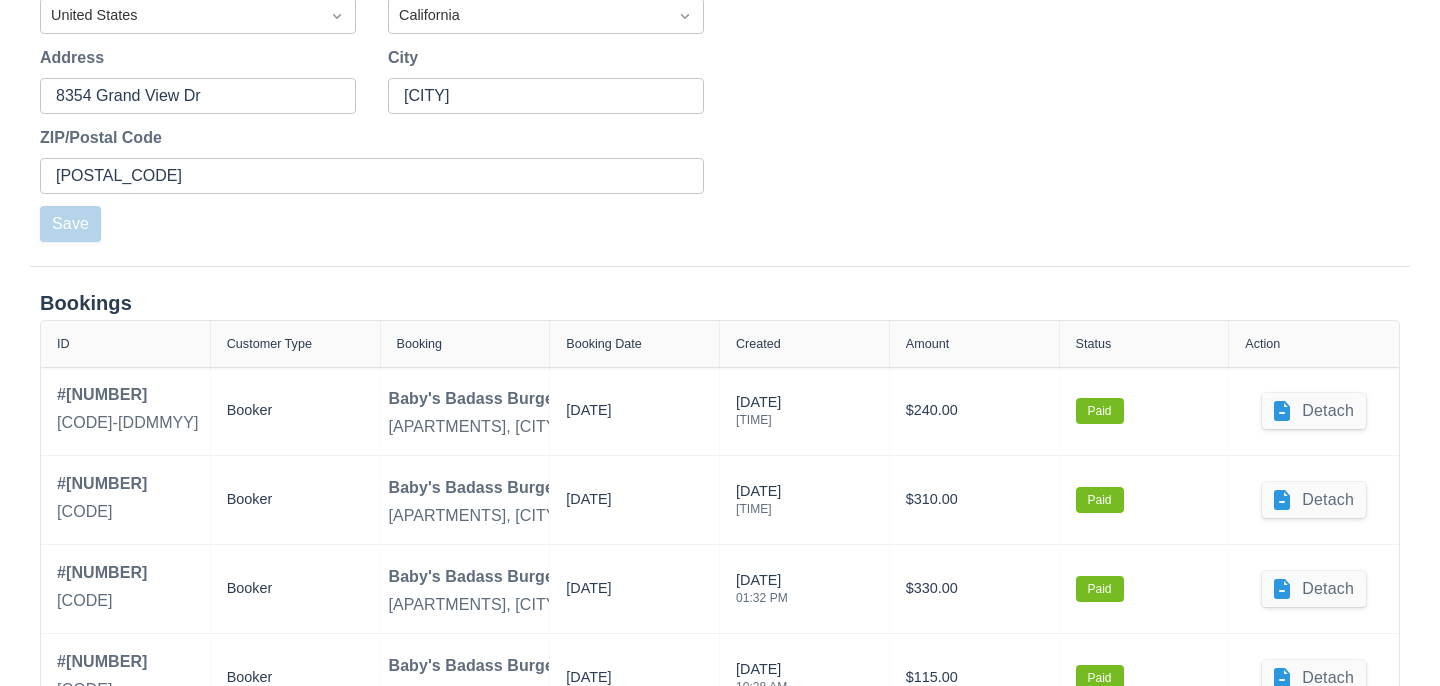 scroll, scrollTop: 703, scrollLeft: 0, axis: vertical 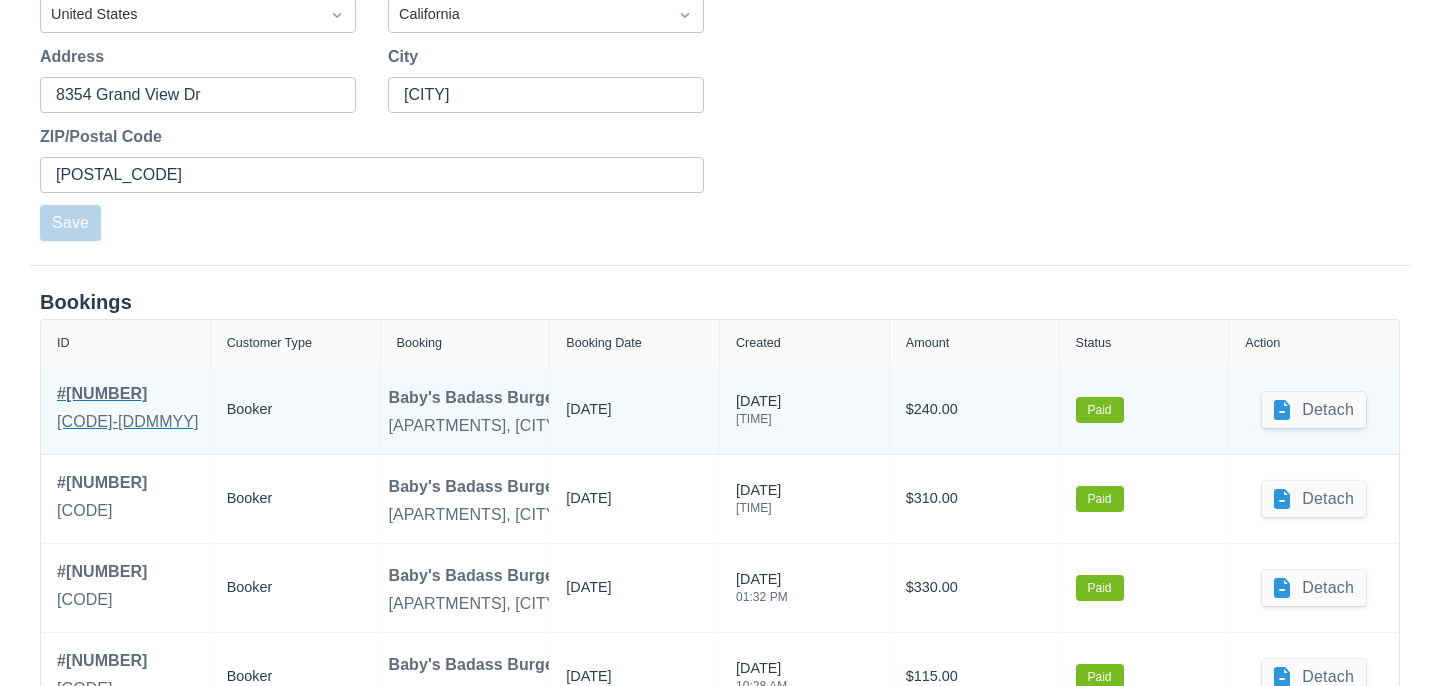click on "[CODE]-[DDMMYY]" at bounding box center (128, 422) 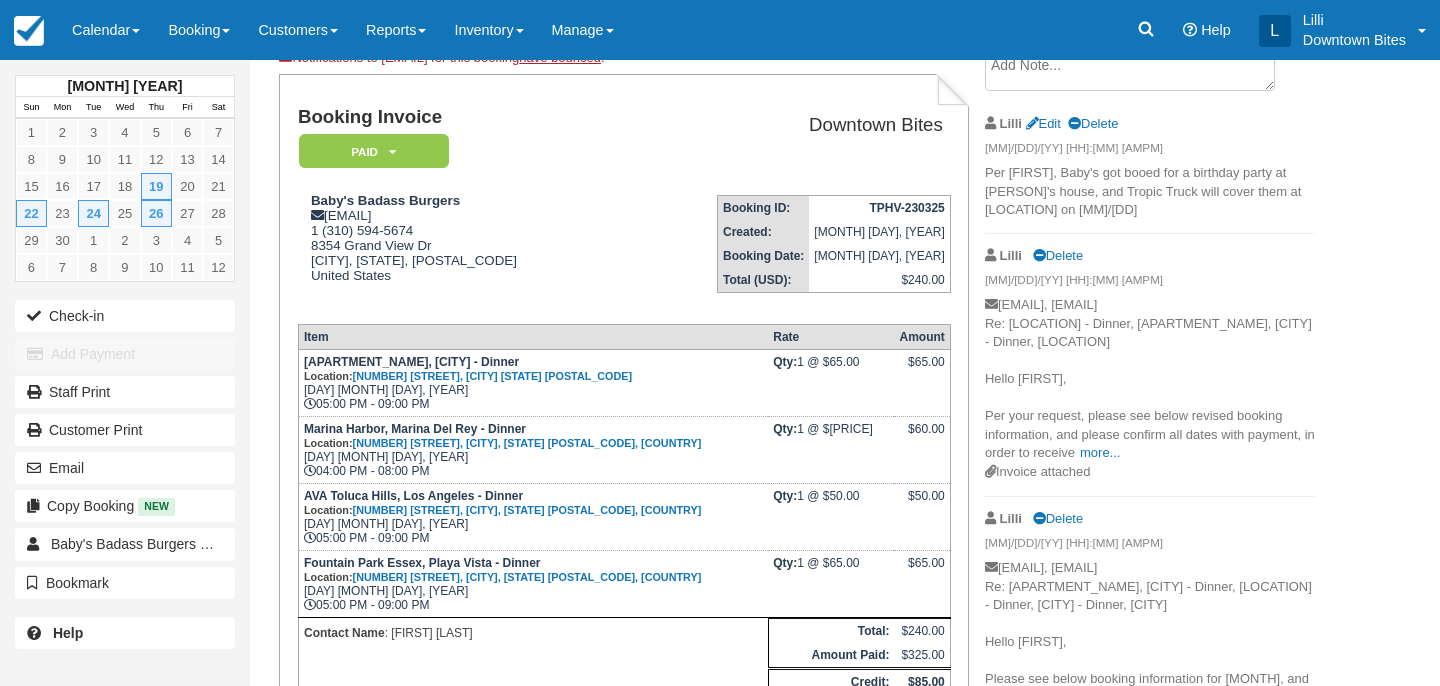 scroll, scrollTop: 0, scrollLeft: 0, axis: both 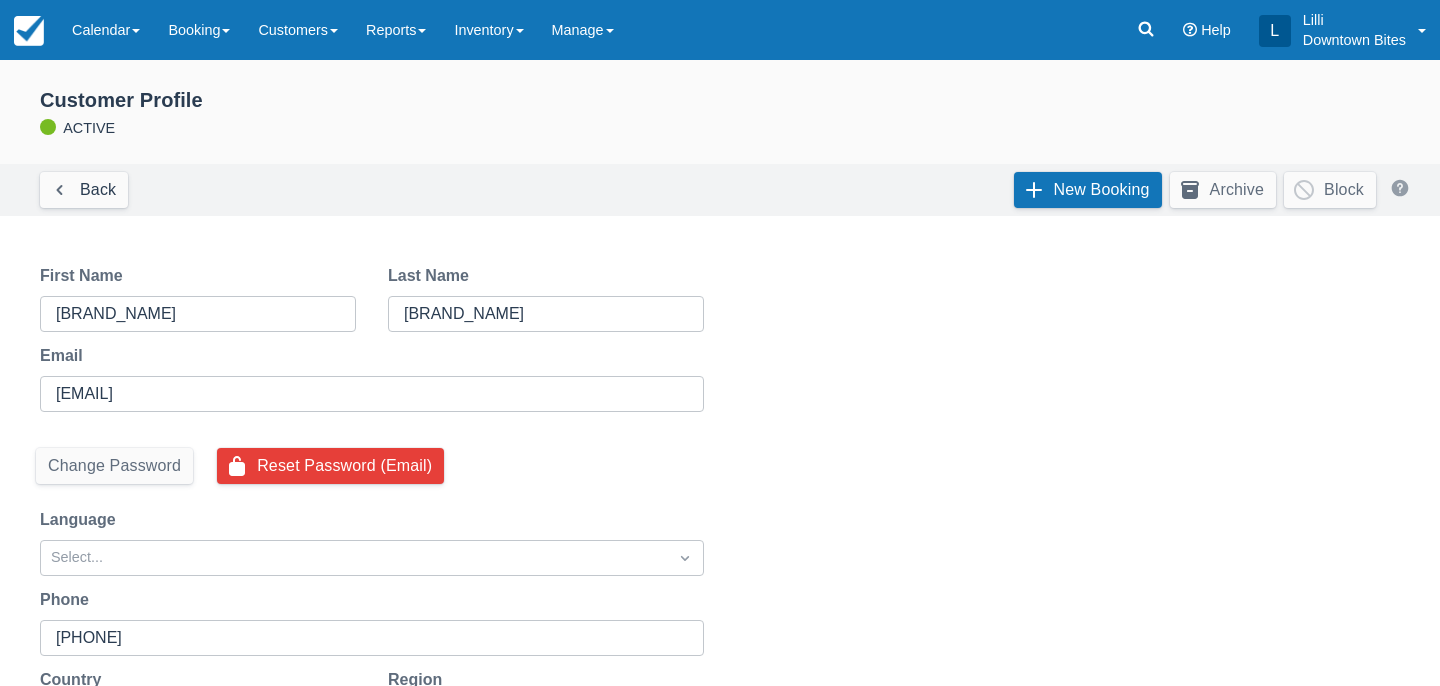 select on "50" 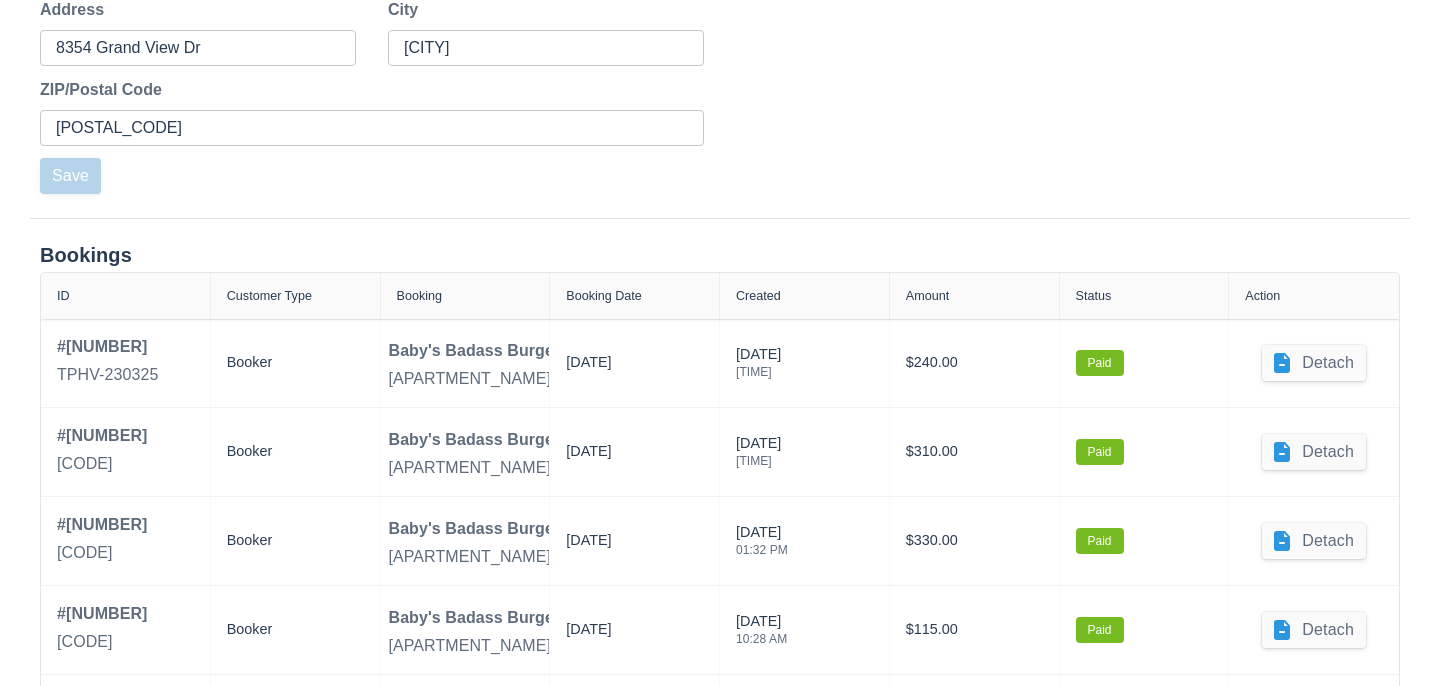 scroll, scrollTop: 0, scrollLeft: 0, axis: both 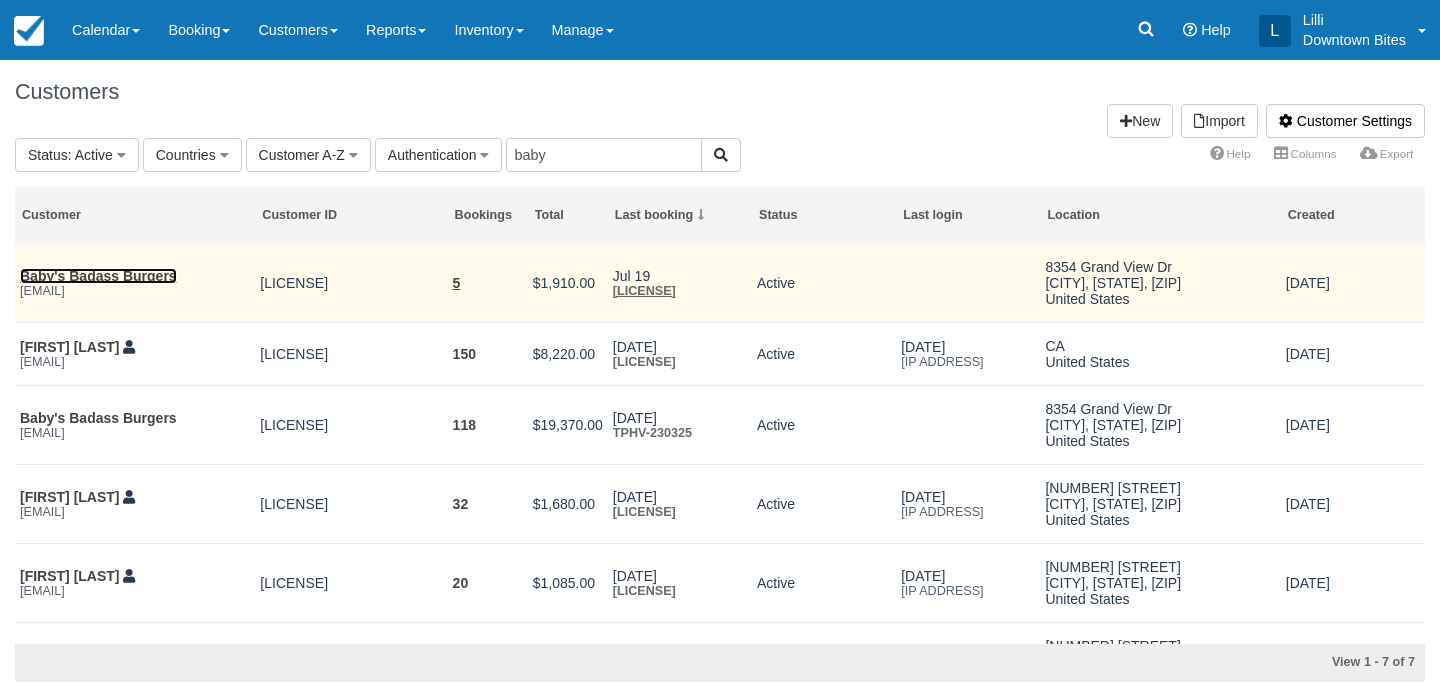 click on "Baby's Badass Burgers" at bounding box center [98, 276] 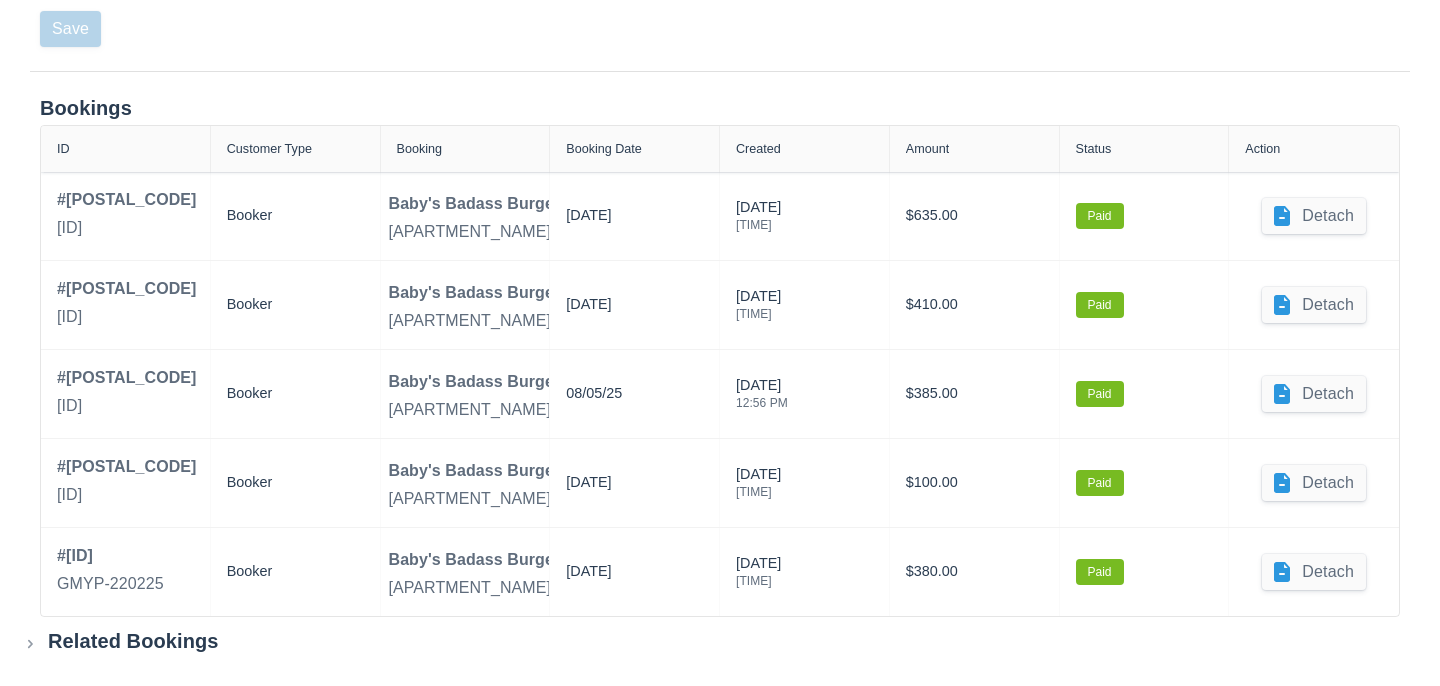 scroll, scrollTop: 904, scrollLeft: 0, axis: vertical 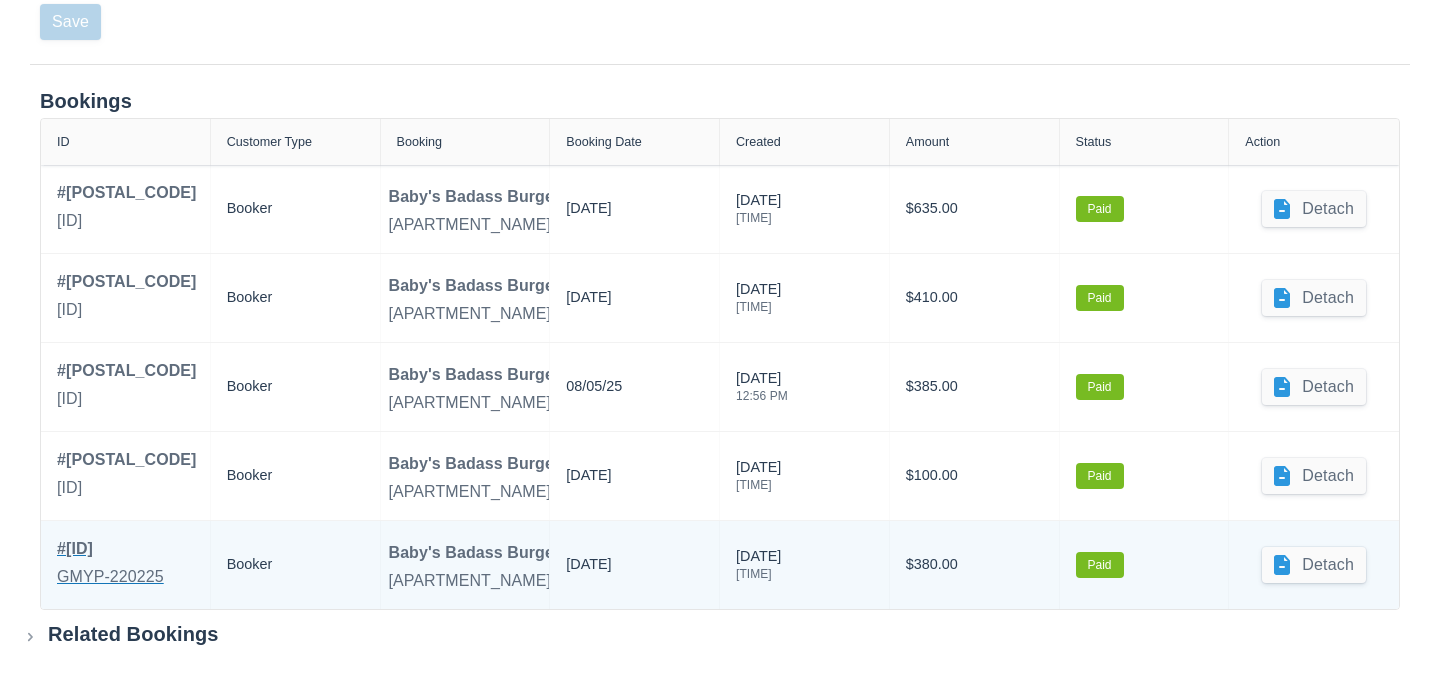 click on "# 21754" at bounding box center [110, 549] 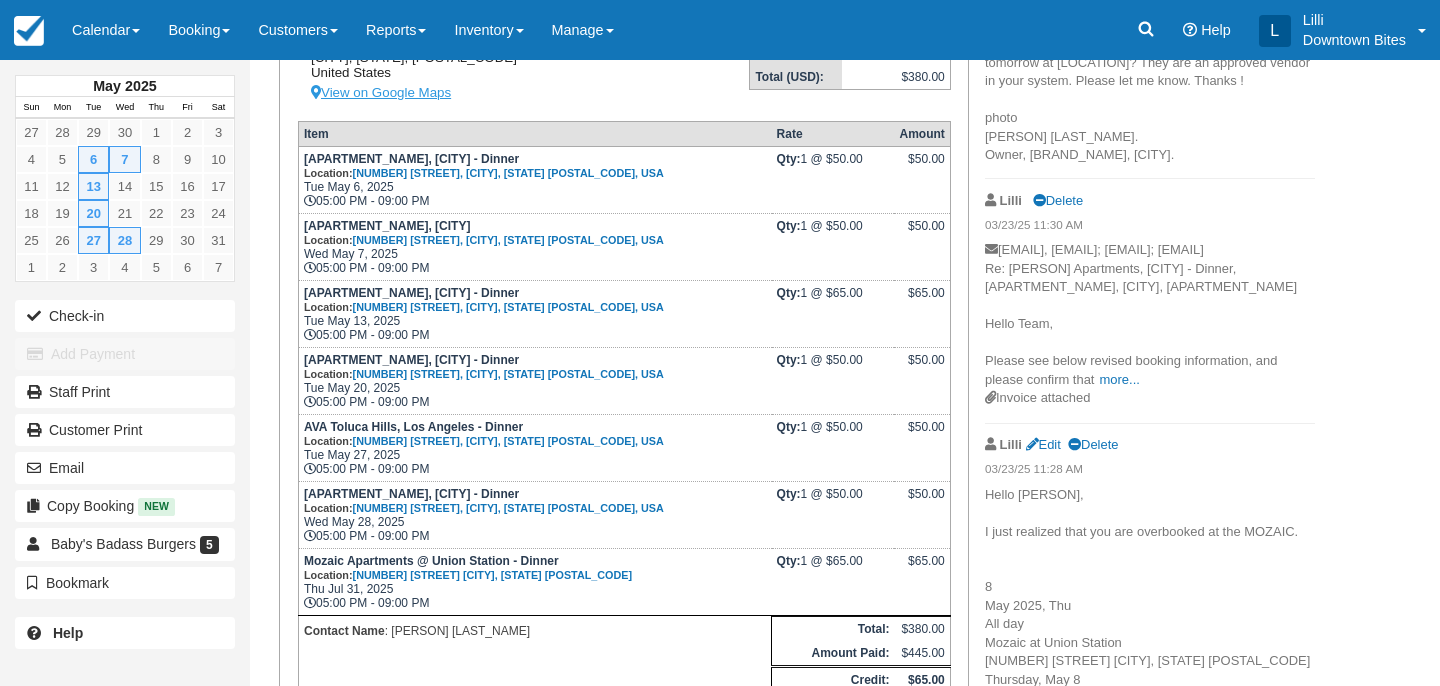 scroll, scrollTop: 0, scrollLeft: 0, axis: both 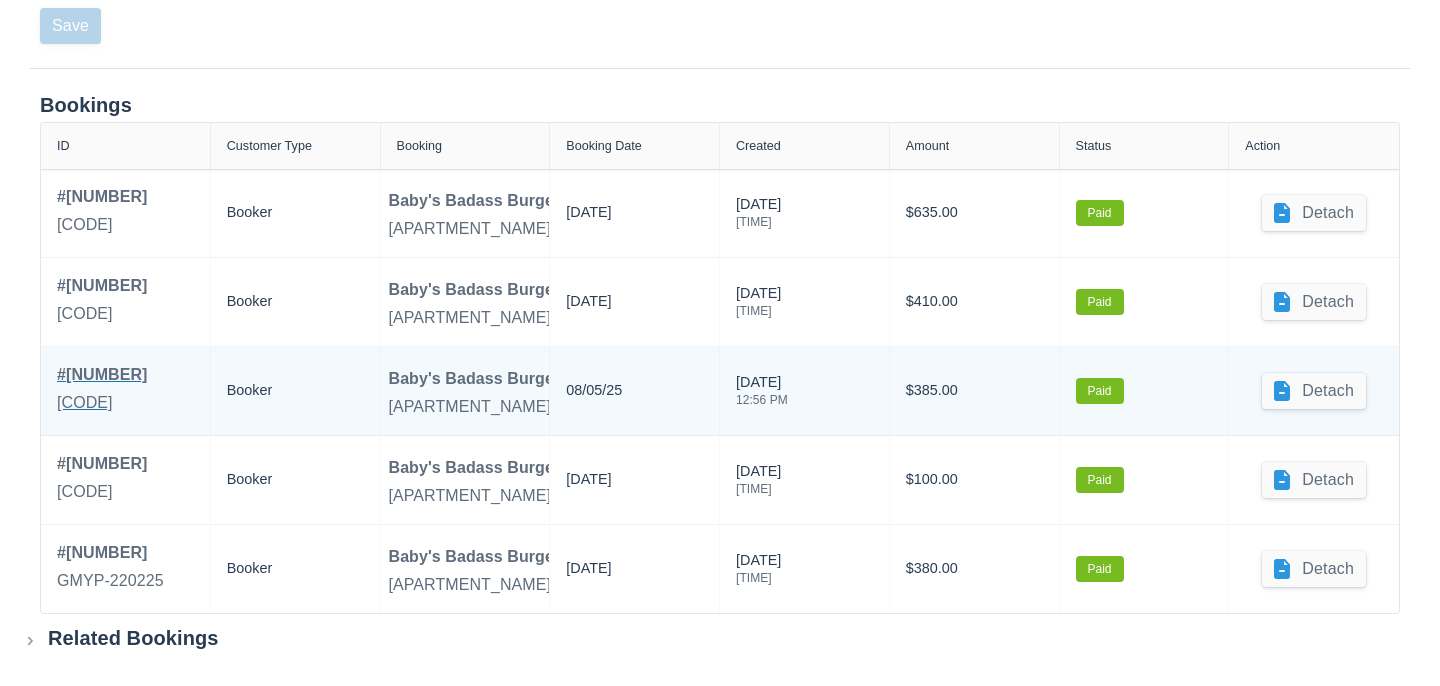 click on "# 22170" at bounding box center [102, 375] 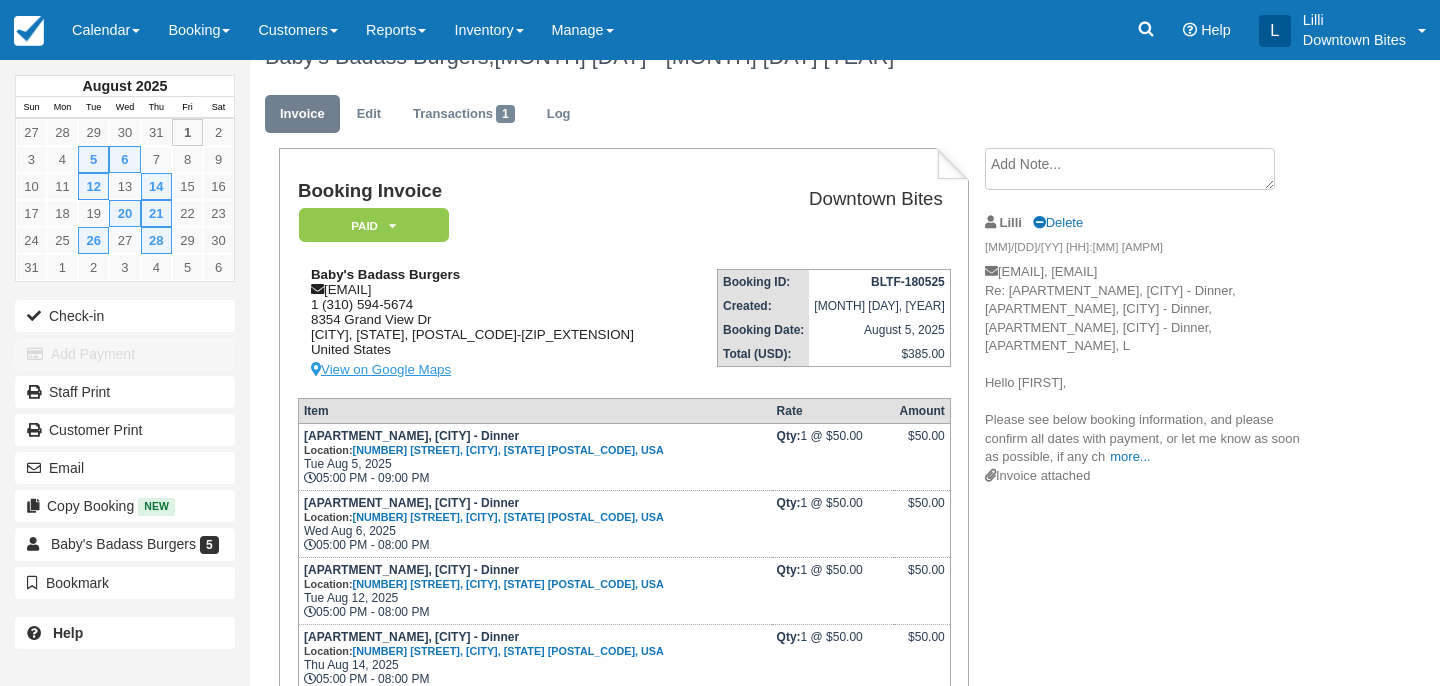 scroll, scrollTop: 0, scrollLeft: 0, axis: both 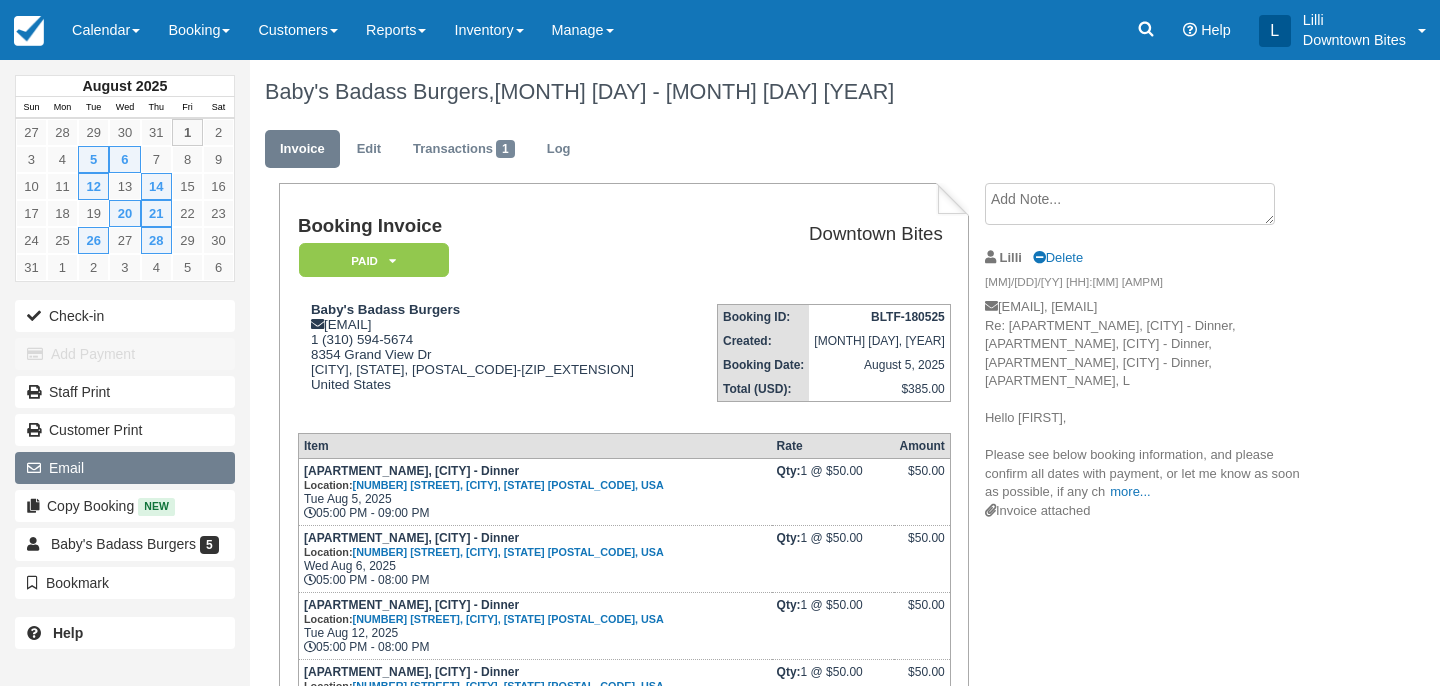 click on "Email" at bounding box center [125, 468] 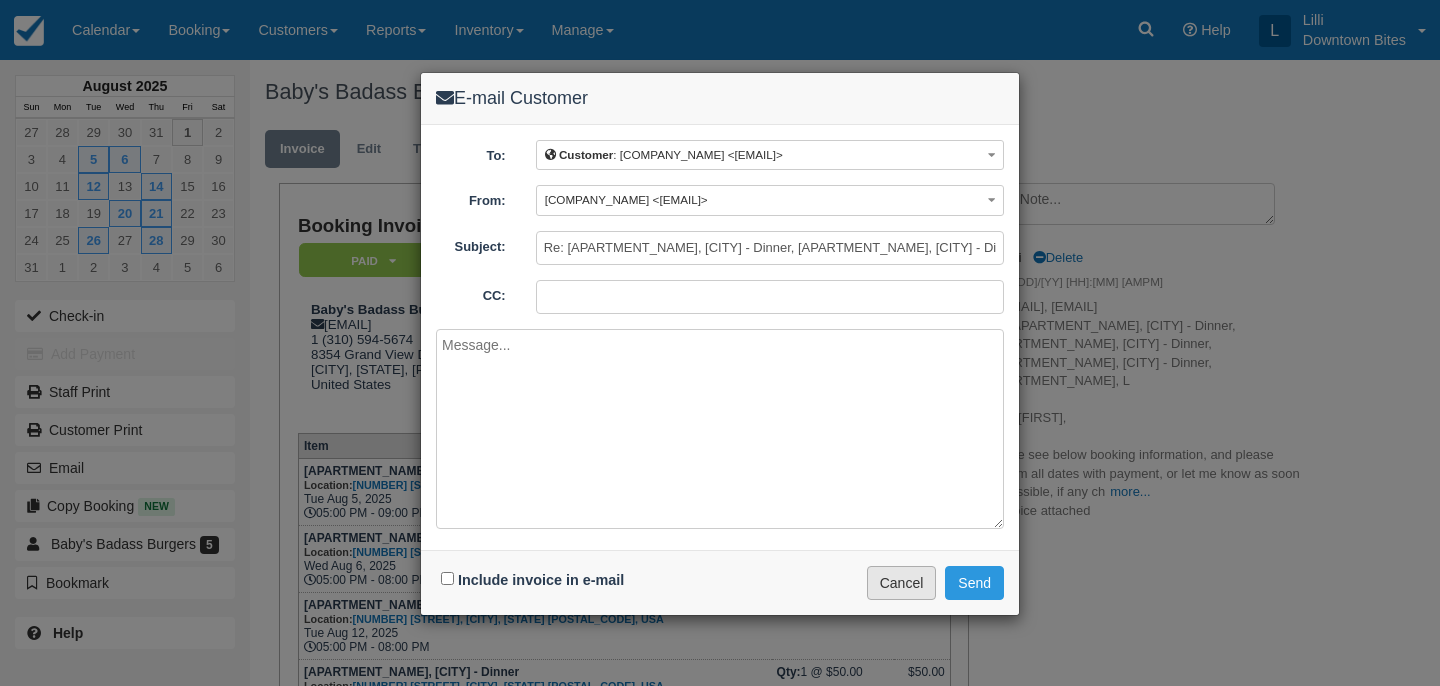click on "Cancel" at bounding box center (902, 583) 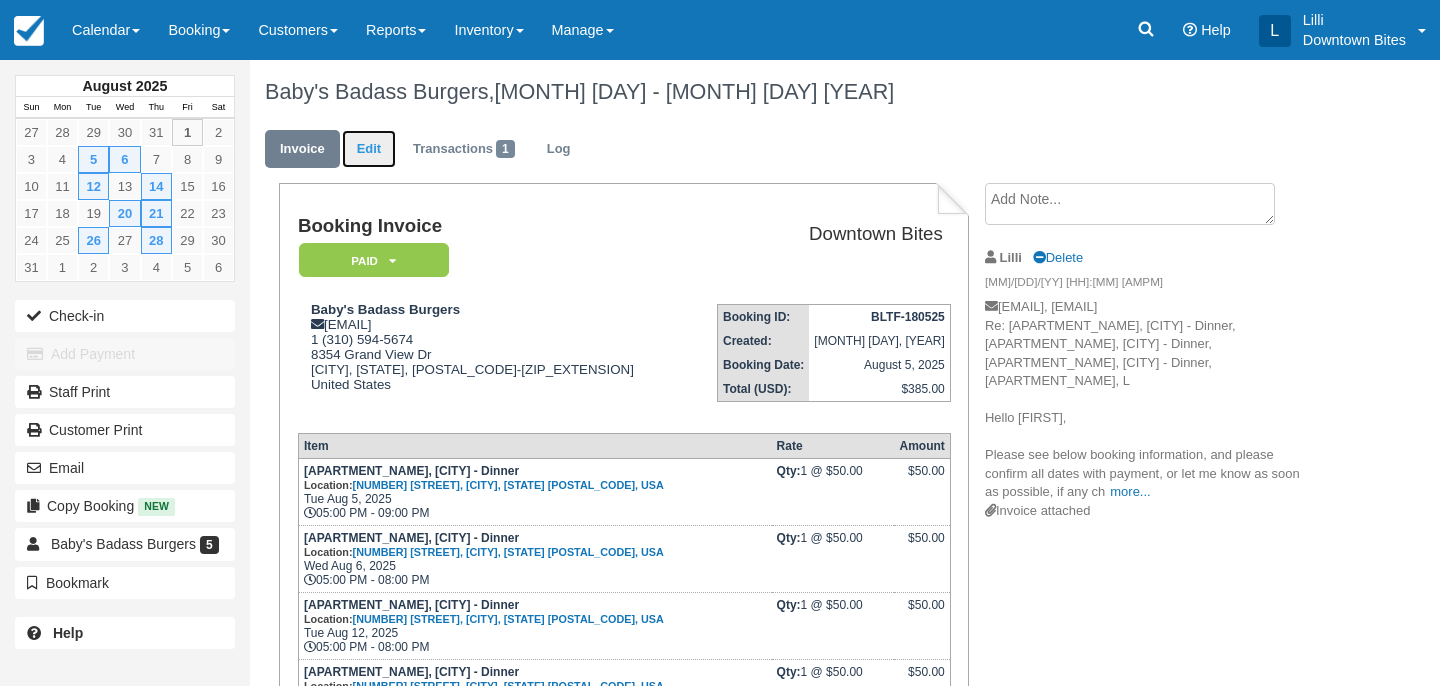 click on "Edit" at bounding box center [369, 149] 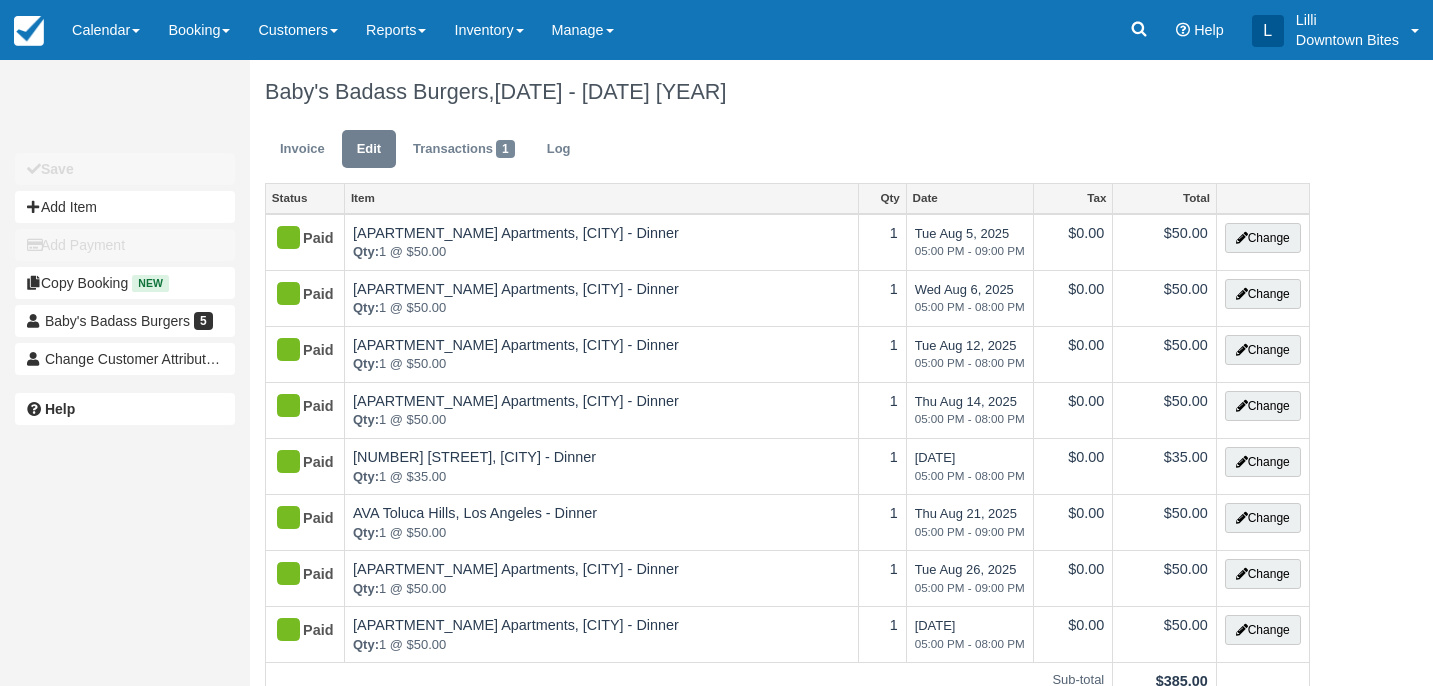 scroll, scrollTop: 0, scrollLeft: 0, axis: both 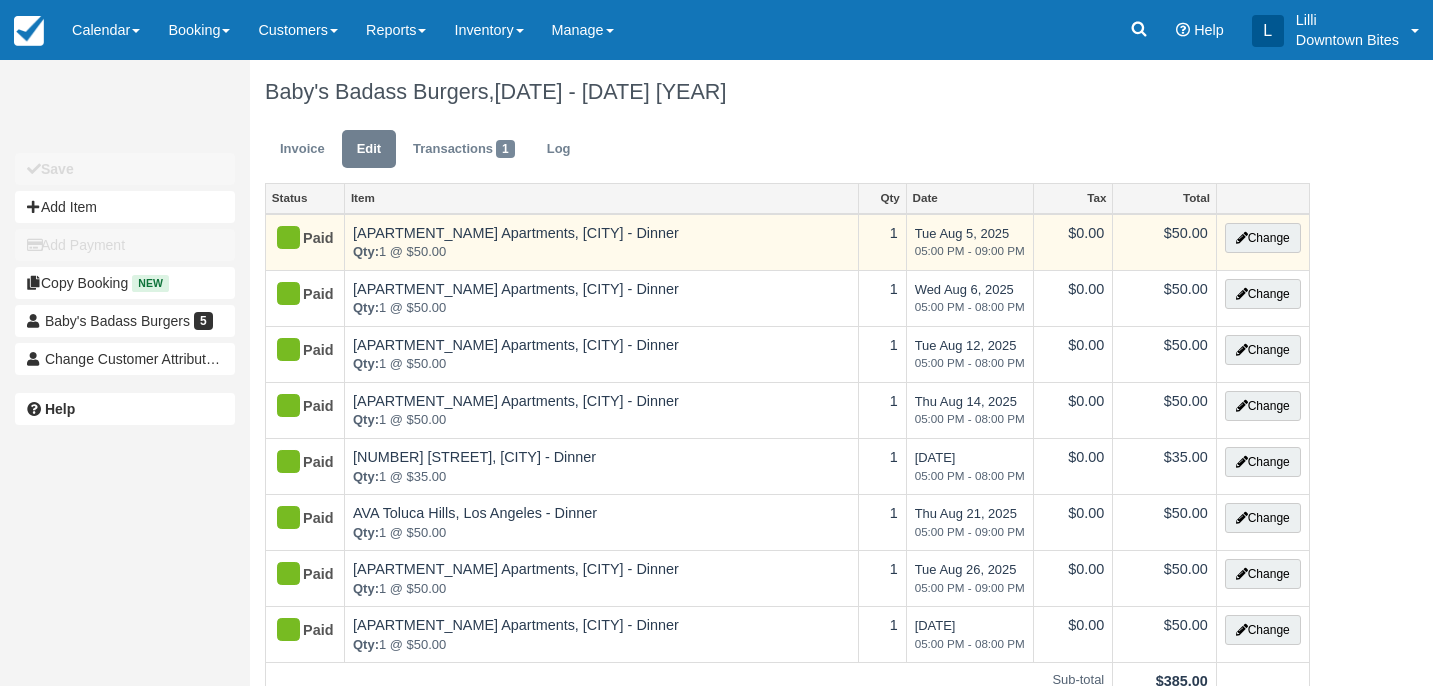 type on "[PHONE]" 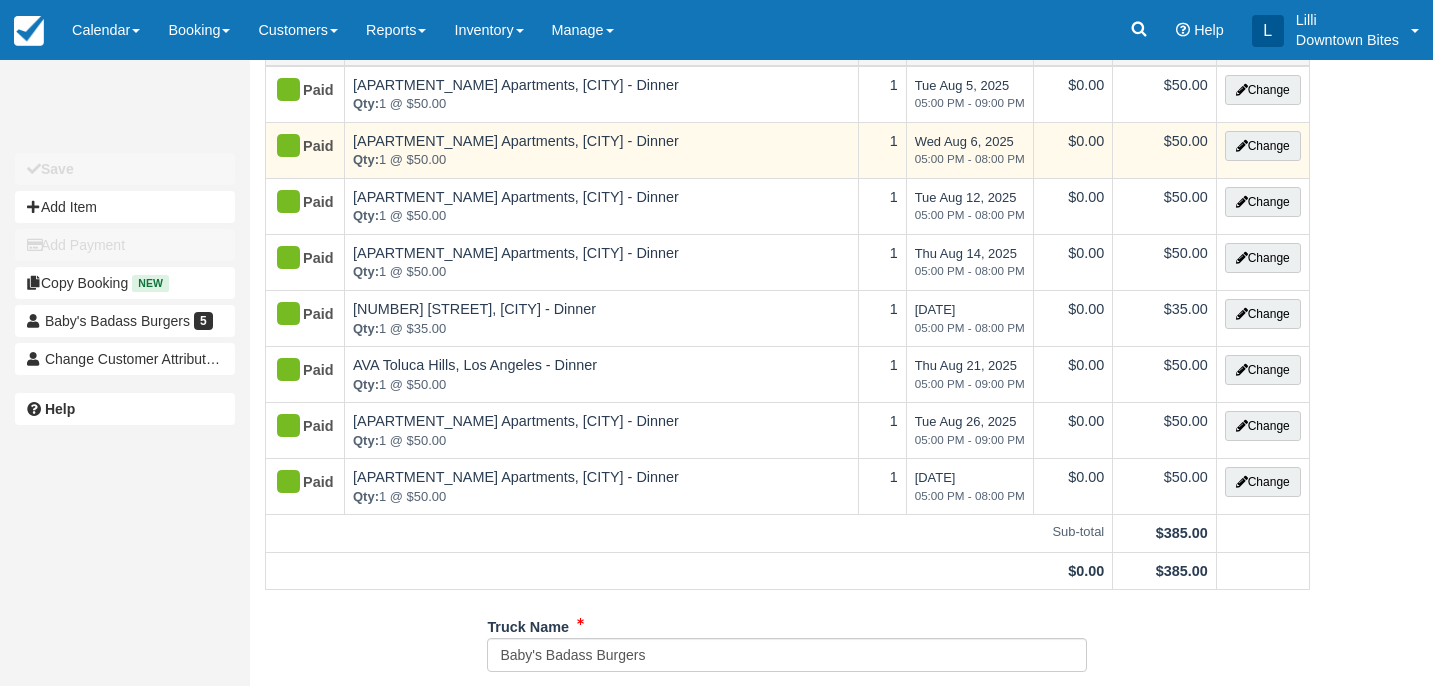 scroll, scrollTop: 0, scrollLeft: 0, axis: both 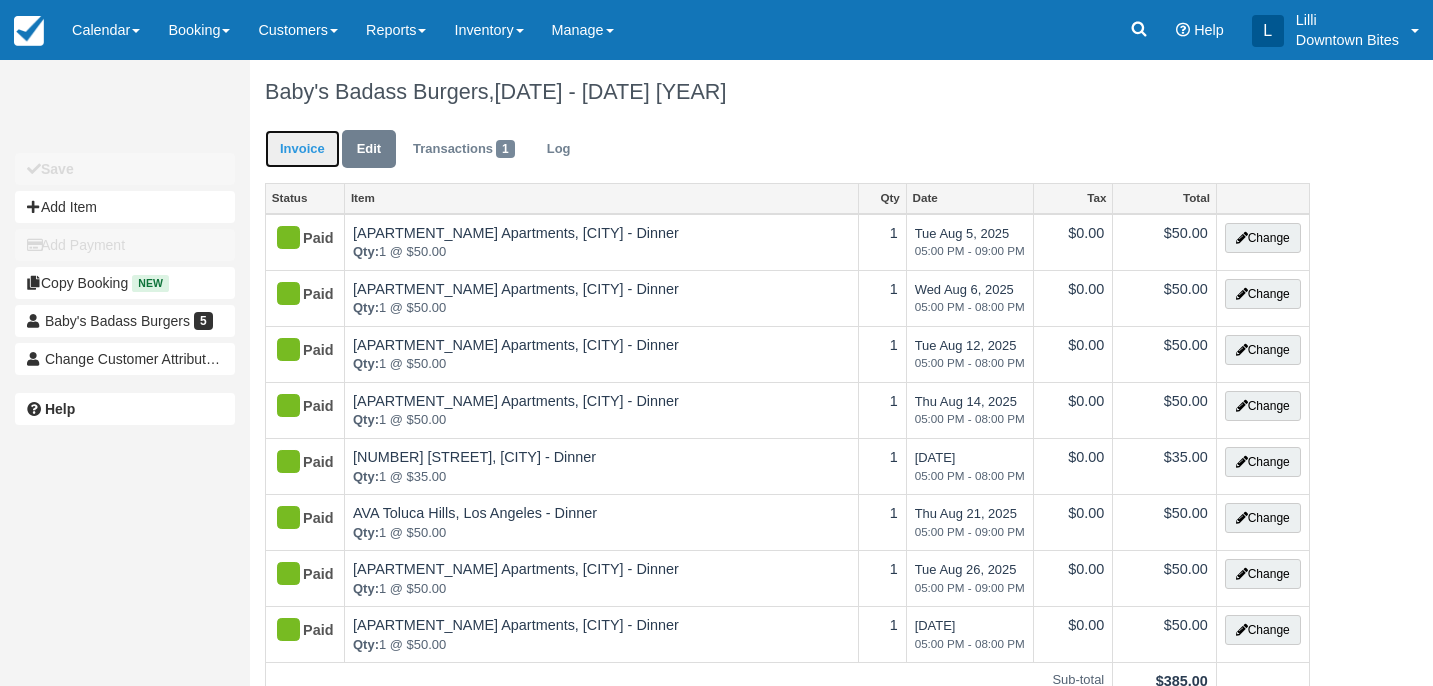 click on "Invoice" at bounding box center [302, 149] 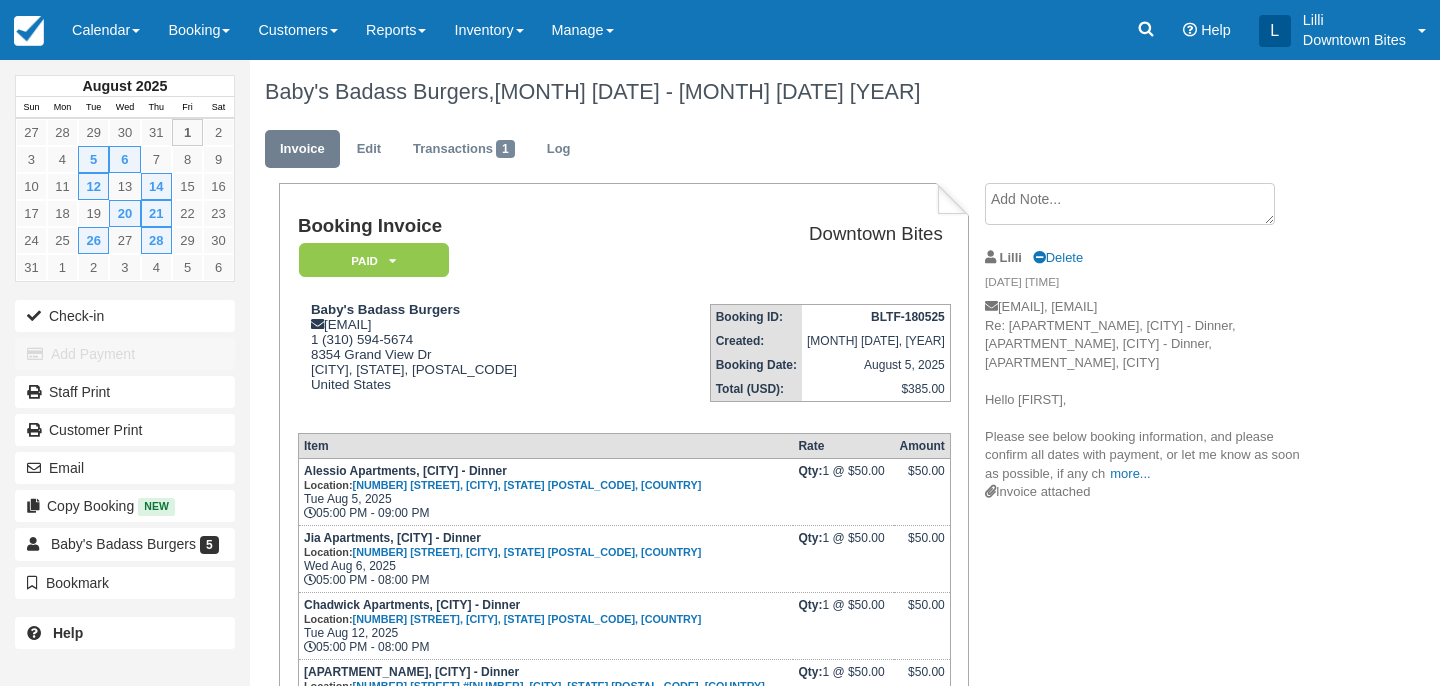 scroll, scrollTop: 0, scrollLeft: 0, axis: both 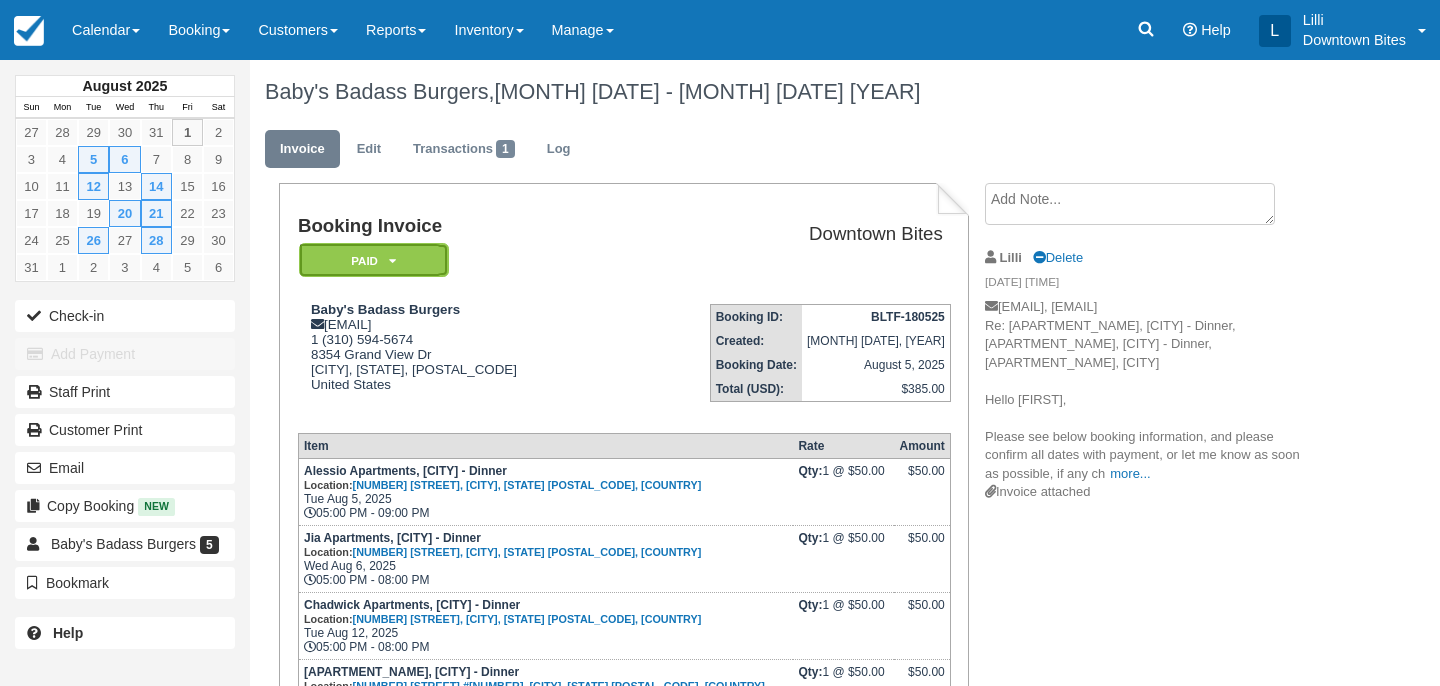 click on "Paid" at bounding box center [374, 260] 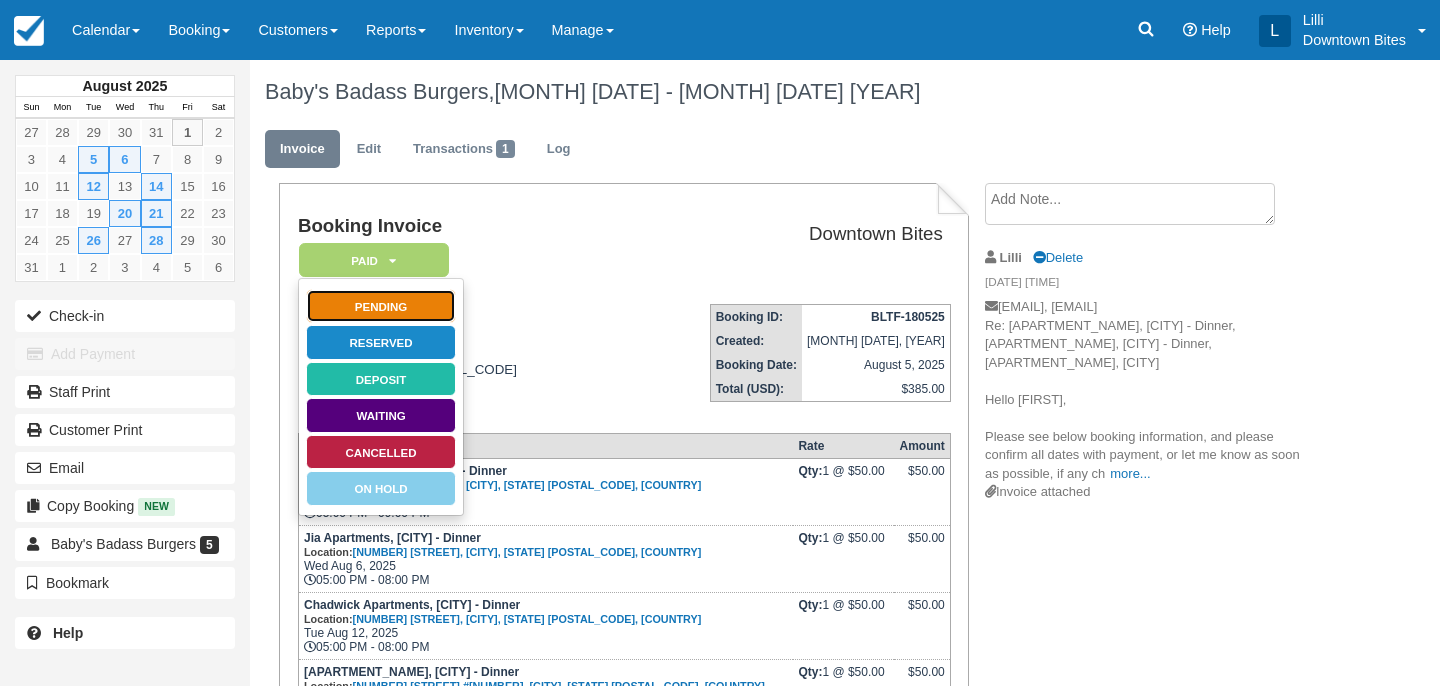 click on "Pending" at bounding box center (381, 306) 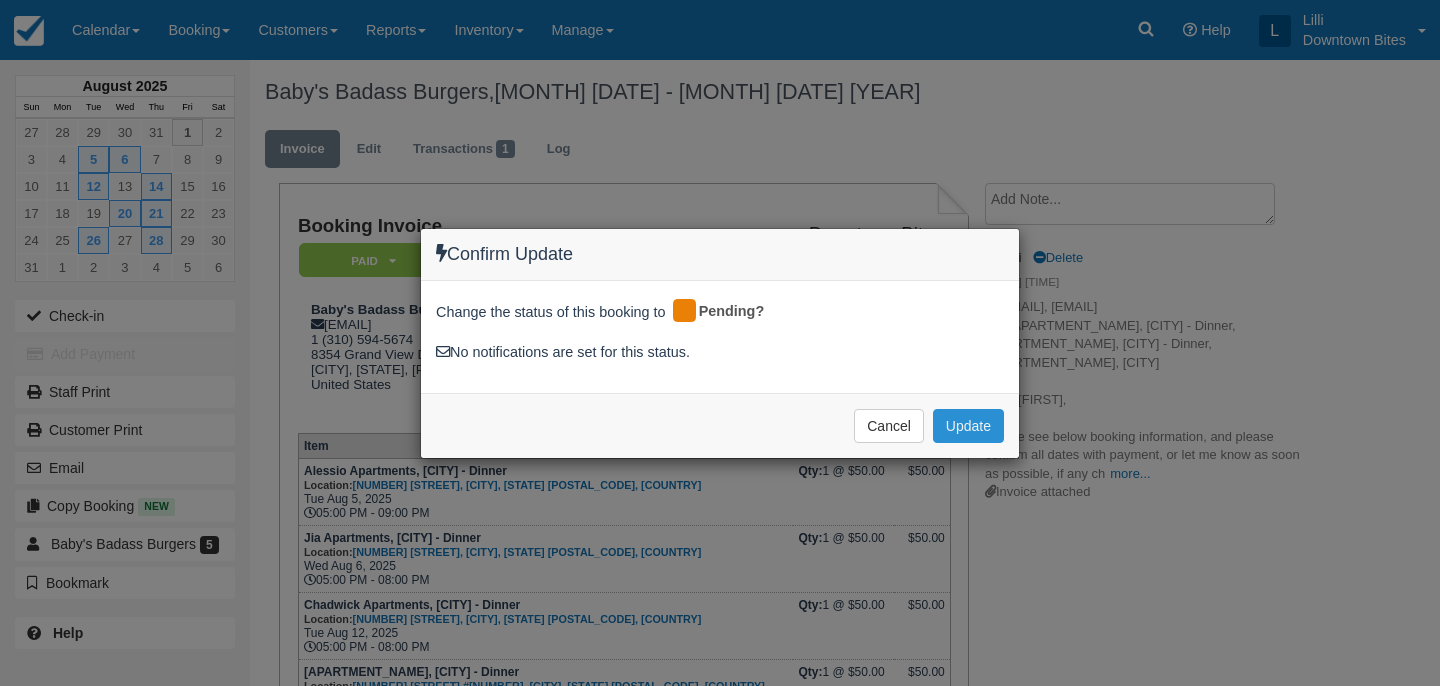 click on "Update" at bounding box center (968, 426) 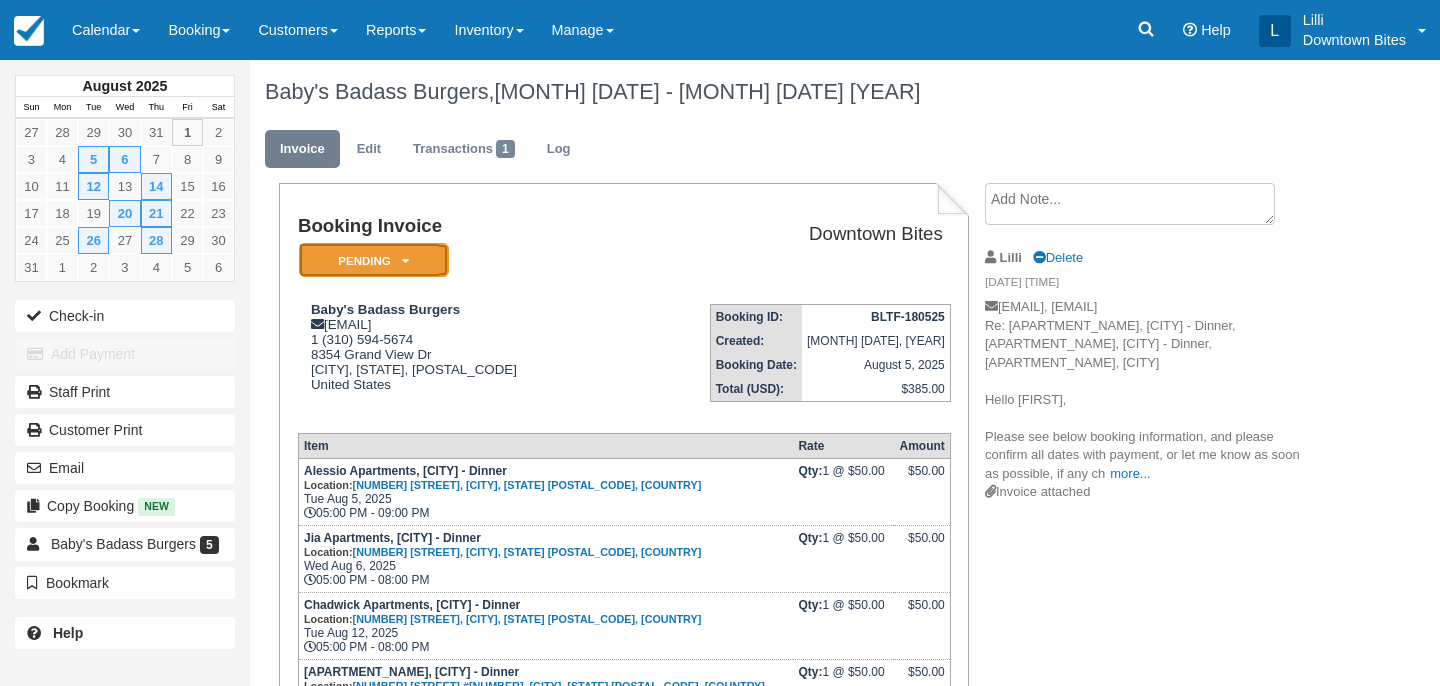 click on "Pending" at bounding box center [374, 260] 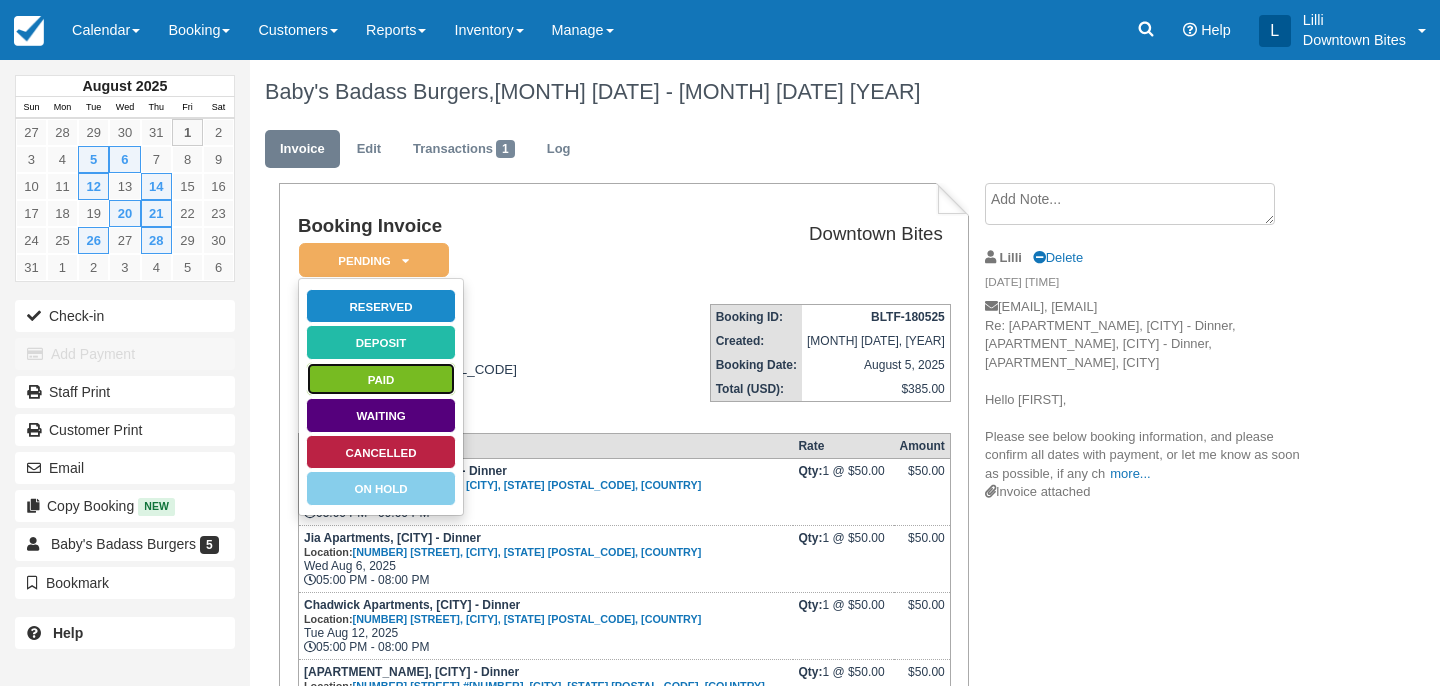 click on "Paid" at bounding box center (381, 379) 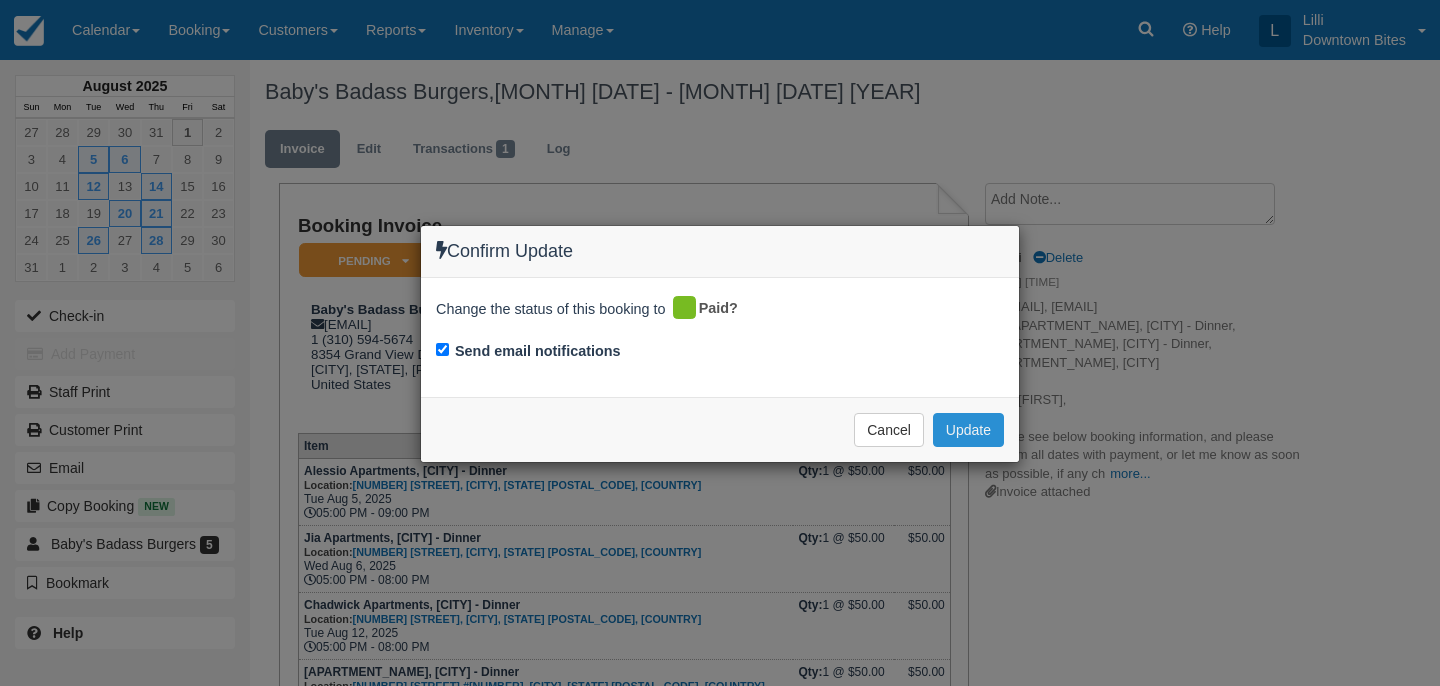 click on "Update" at bounding box center (968, 430) 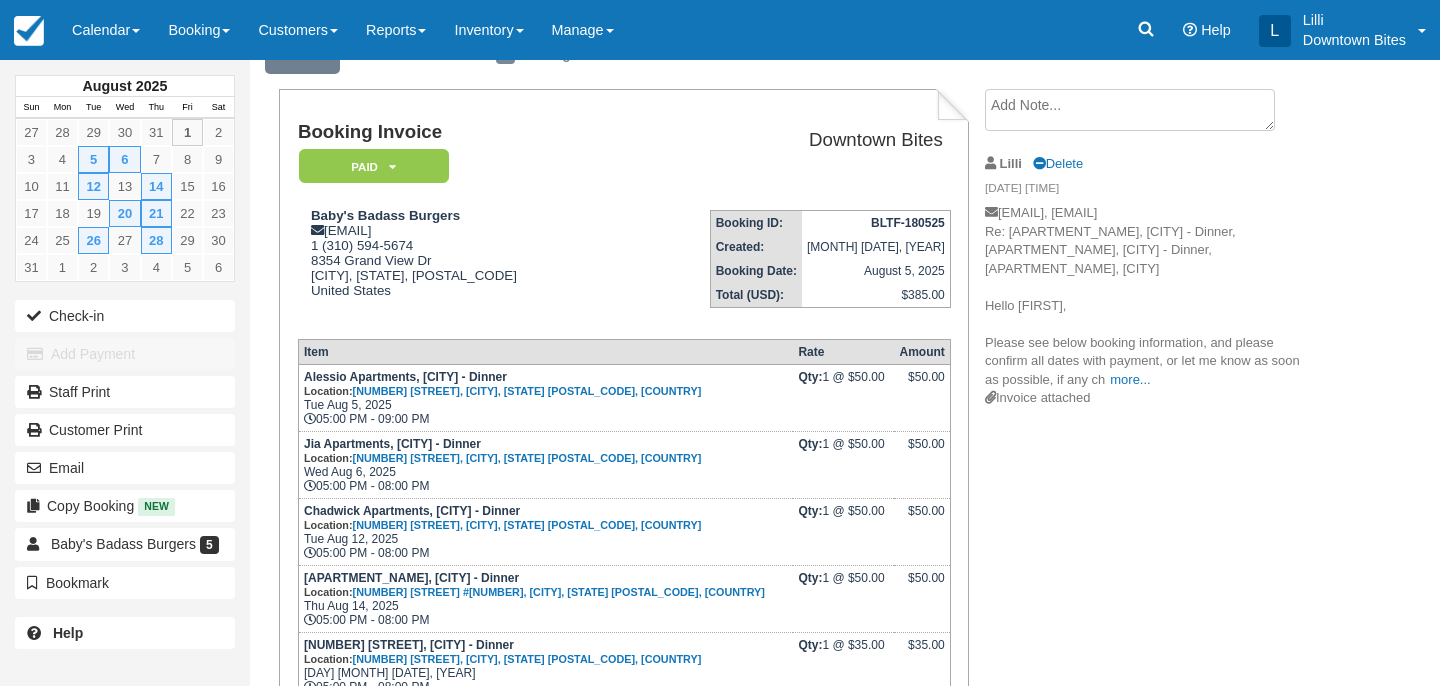 scroll, scrollTop: 0, scrollLeft: 0, axis: both 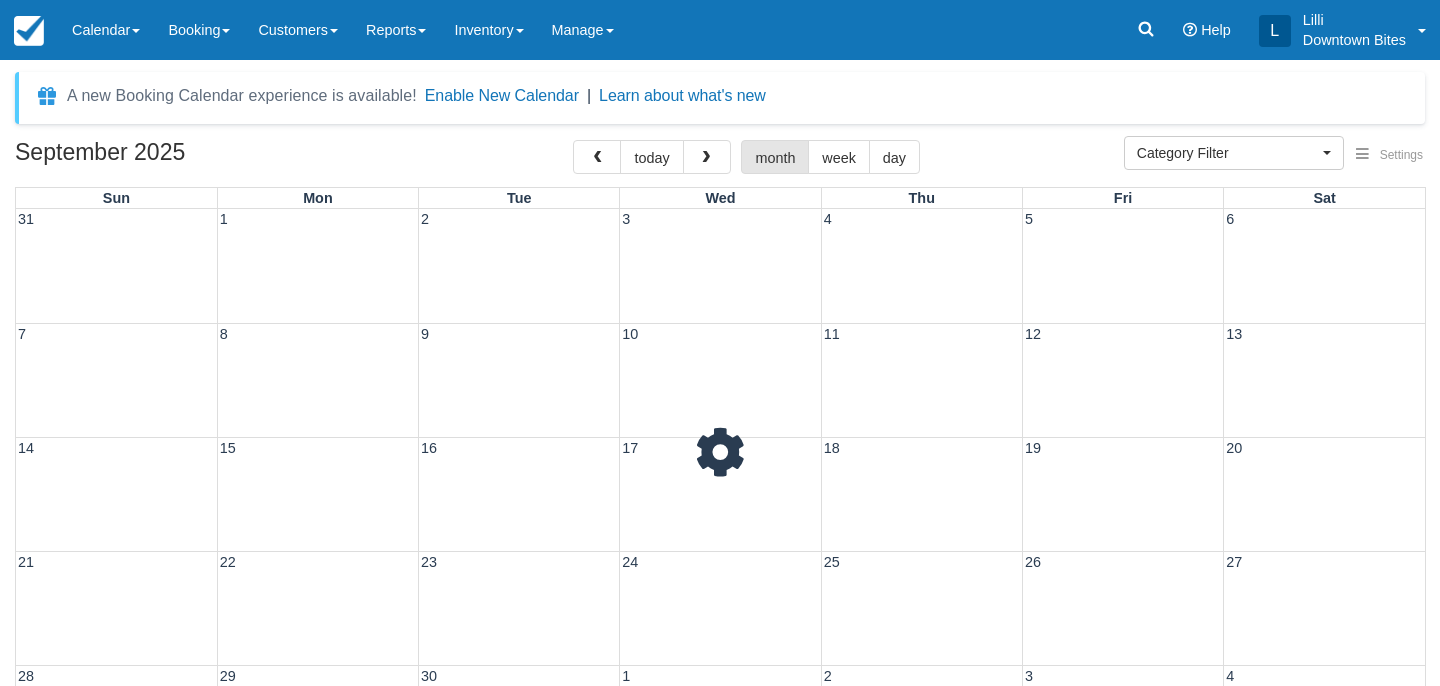 select 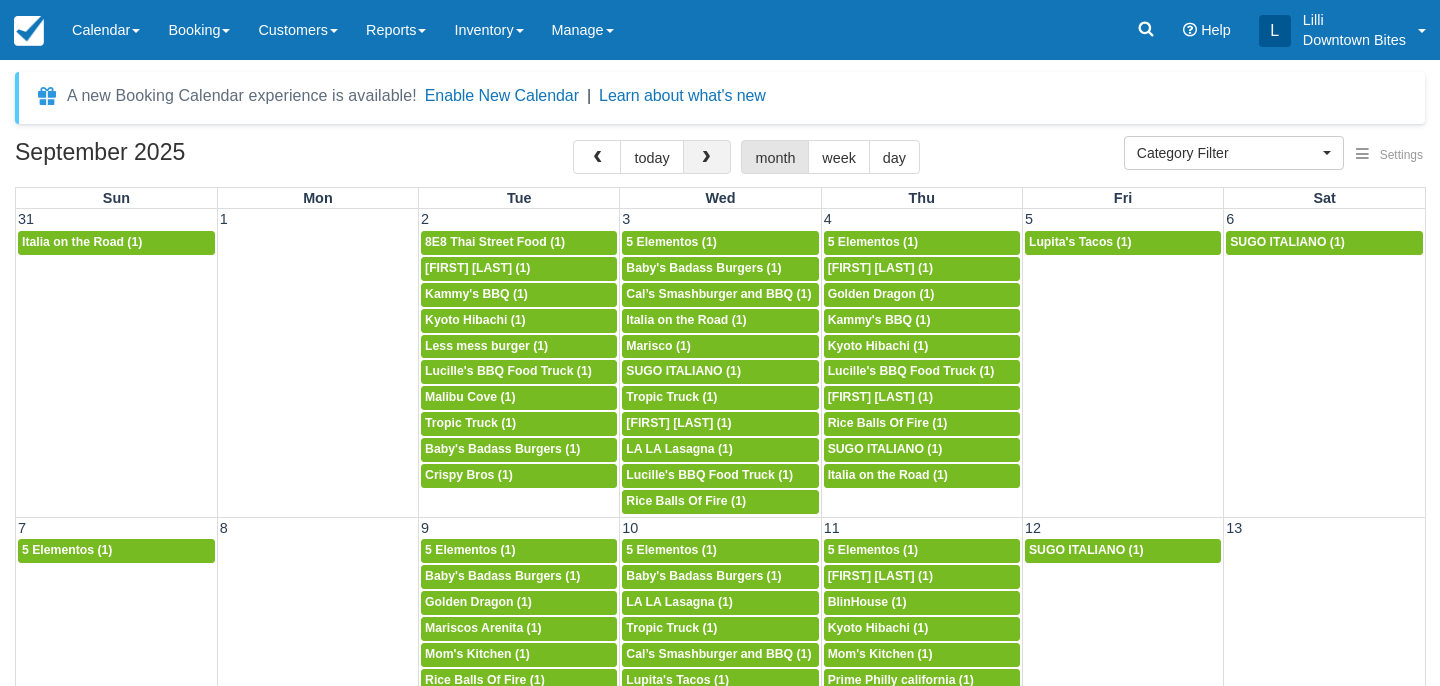 click at bounding box center (706, 158) 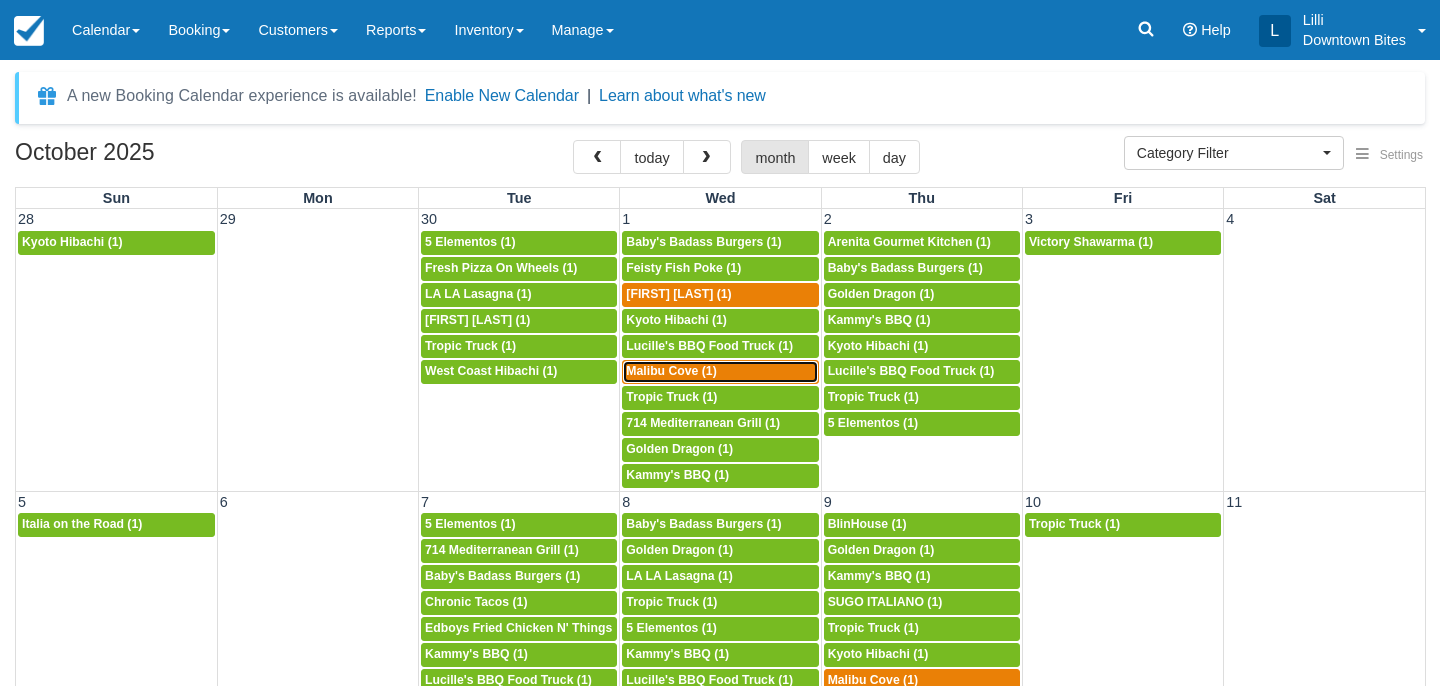 click on "5p [CITY] Cove (1)" at bounding box center [720, 372] 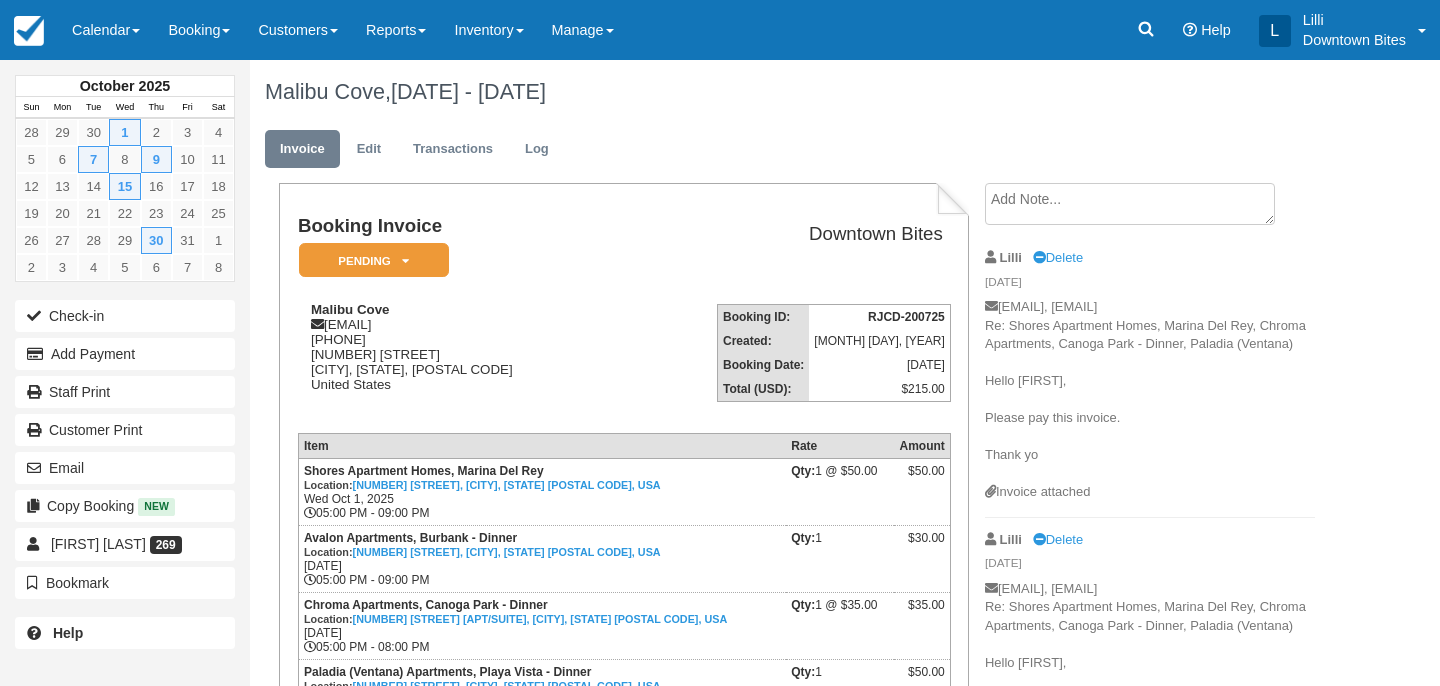 scroll, scrollTop: 0, scrollLeft: 0, axis: both 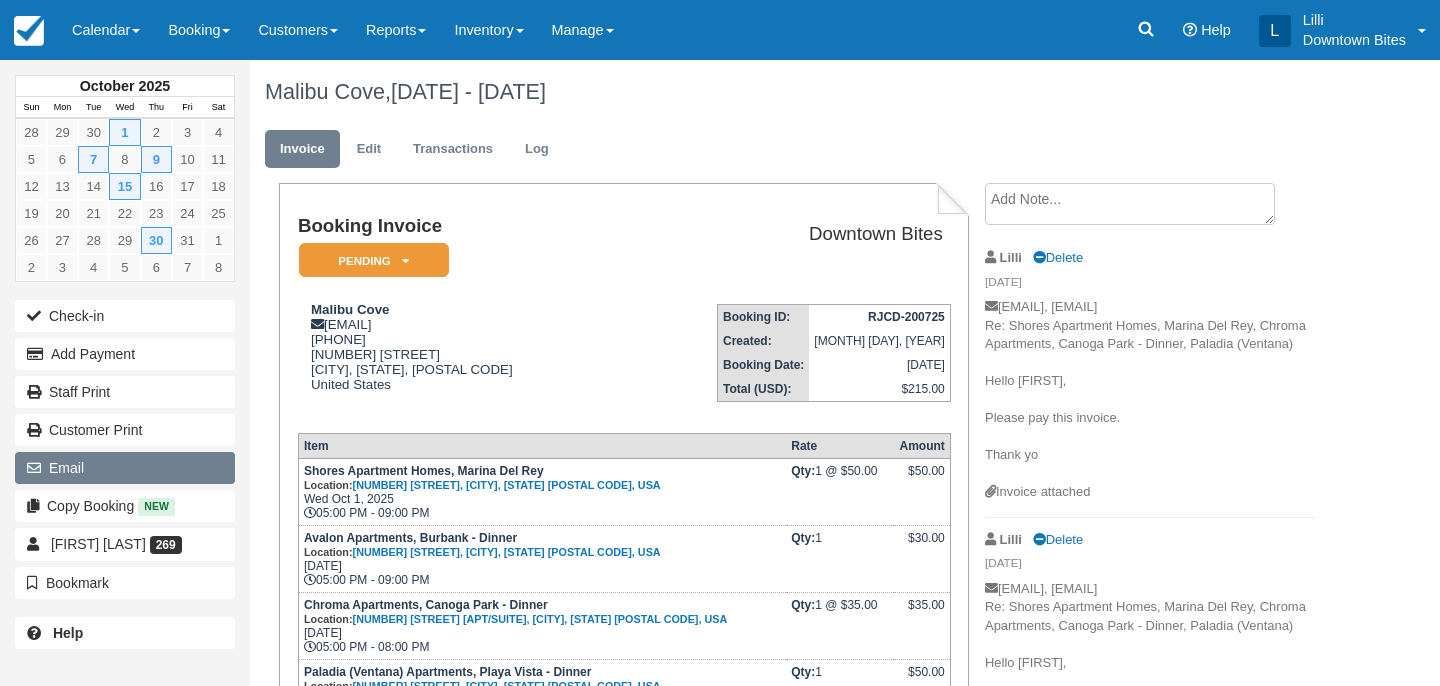 click on "Email" at bounding box center [125, 468] 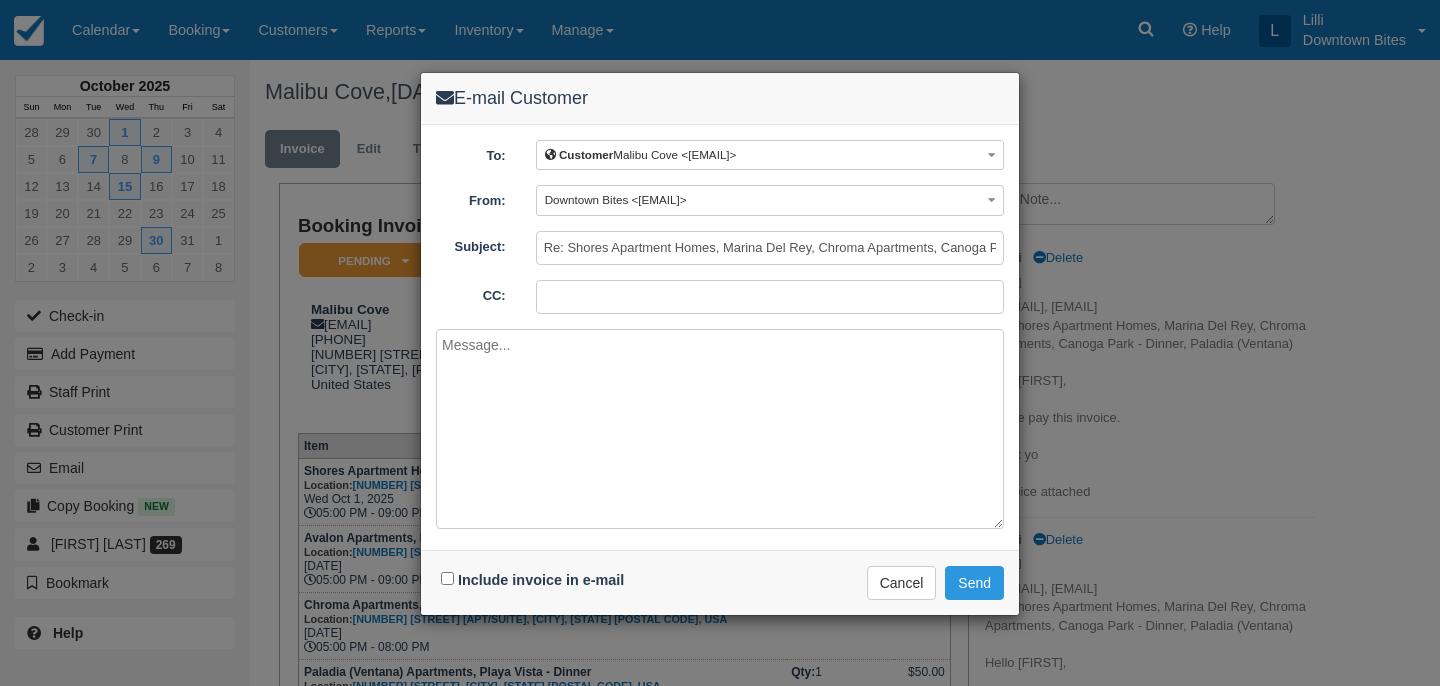 click on "CC:" at bounding box center (770, 297) 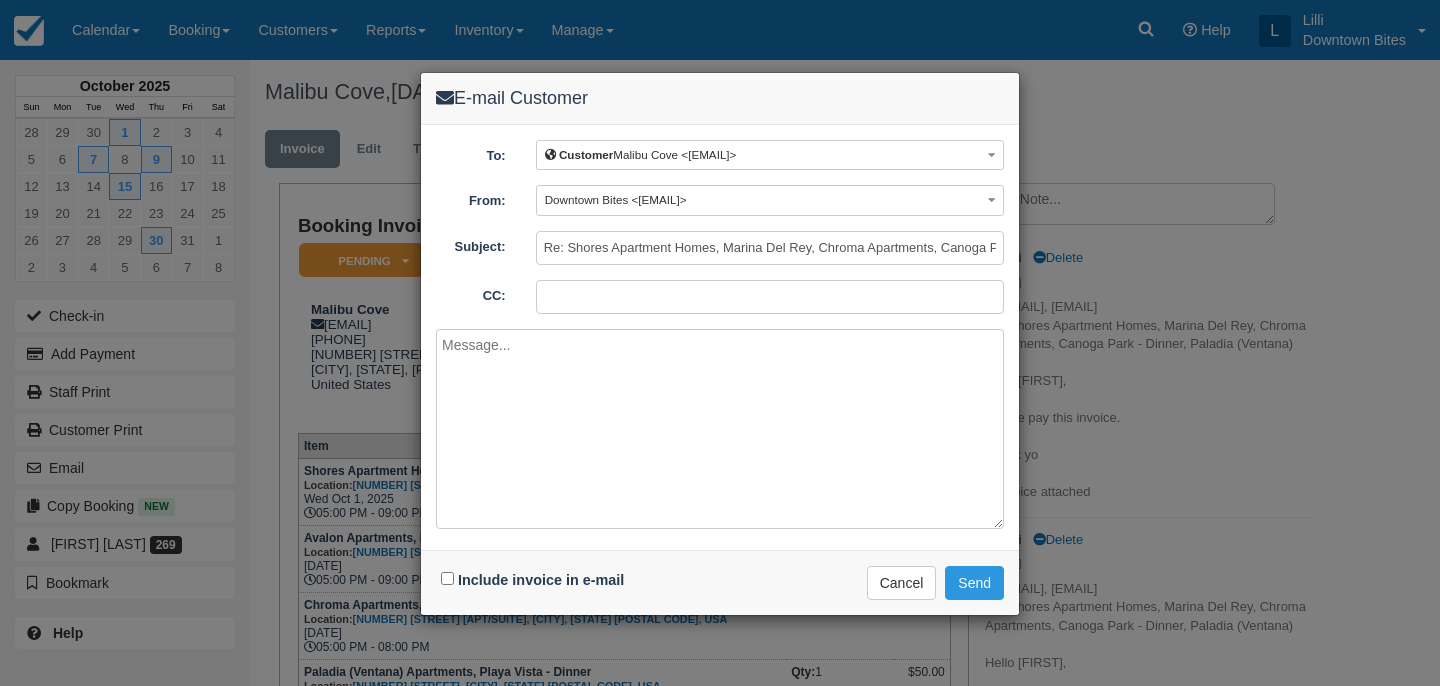 type on "lilli@downtownbites.com" 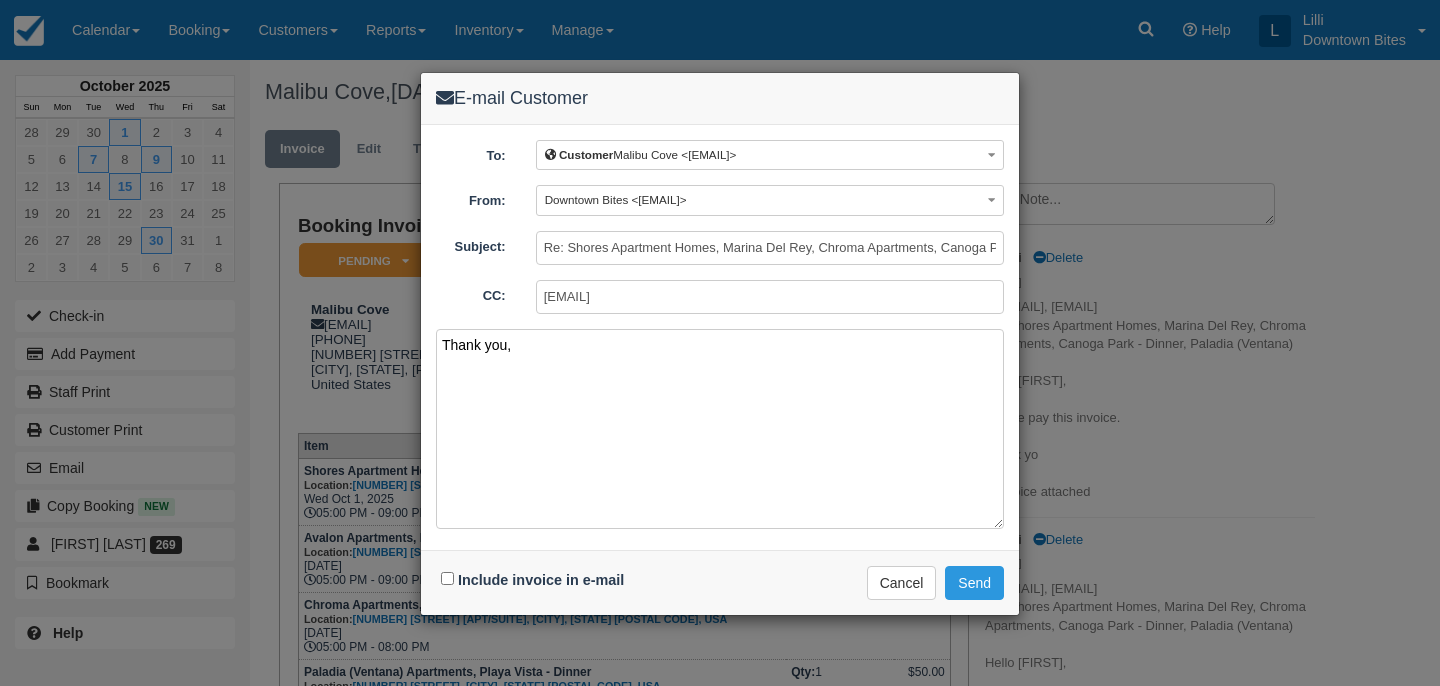 type on "Thank you," 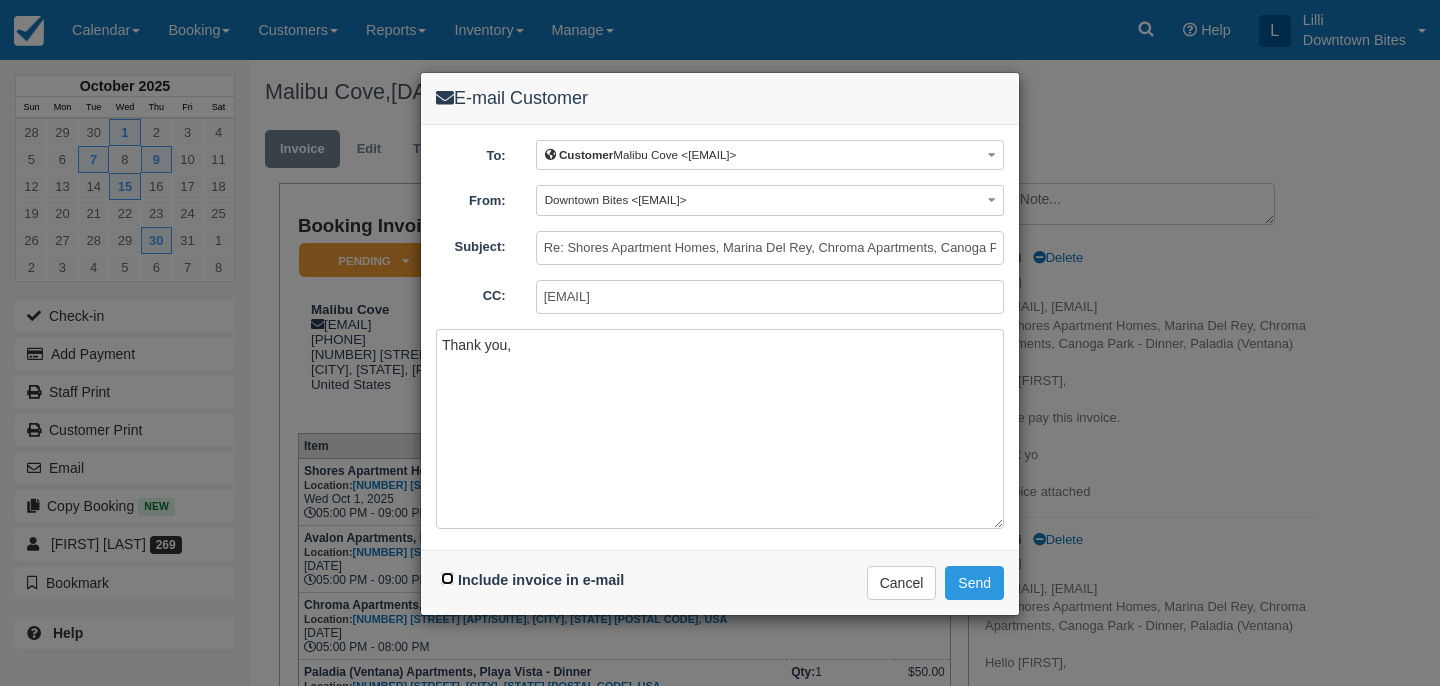 click on "Include invoice in e-mail" at bounding box center [447, 578] 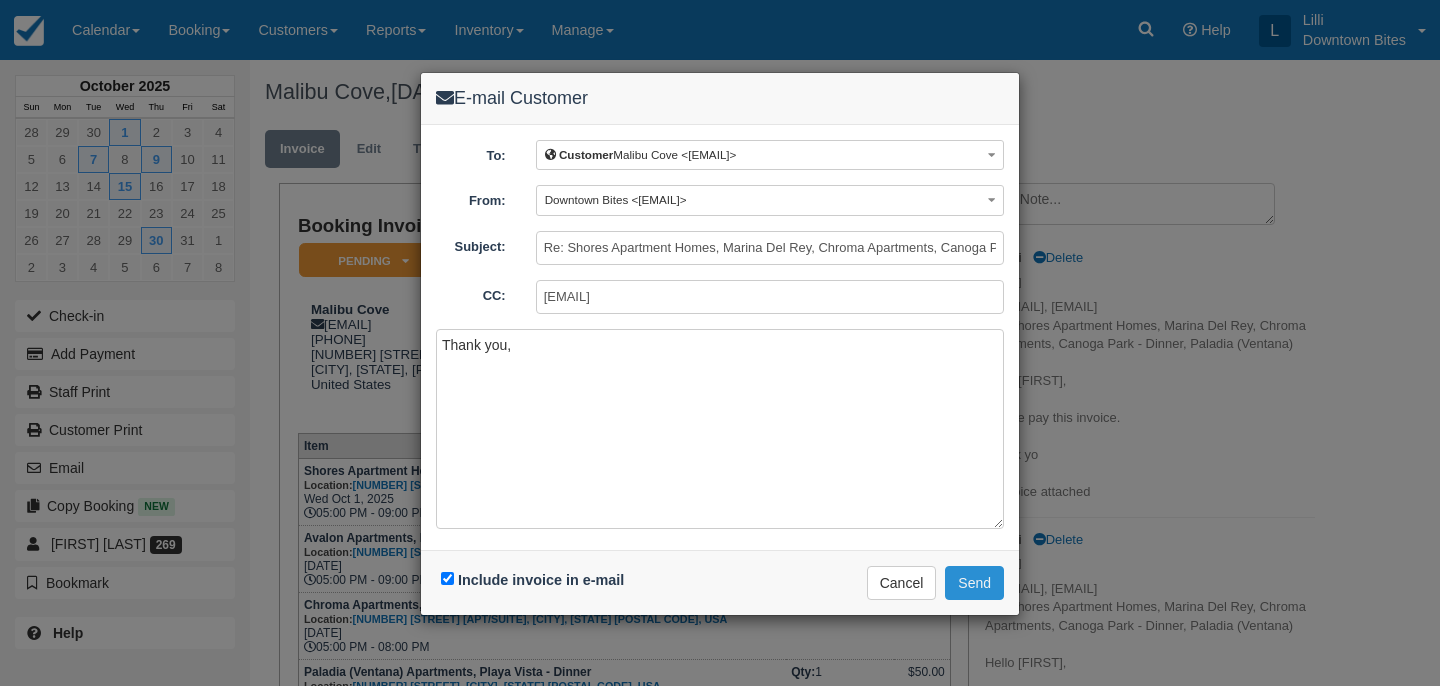 click on "Send" at bounding box center [974, 583] 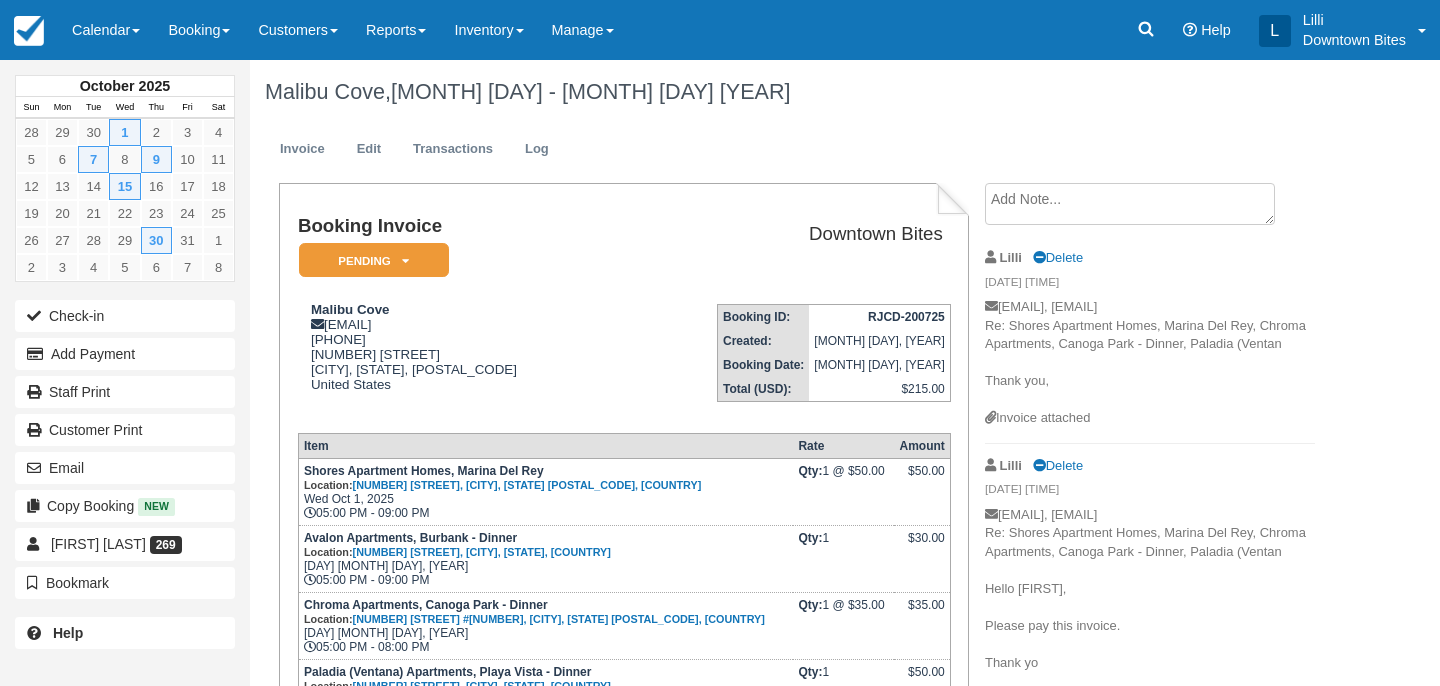 scroll, scrollTop: 0, scrollLeft: 0, axis: both 